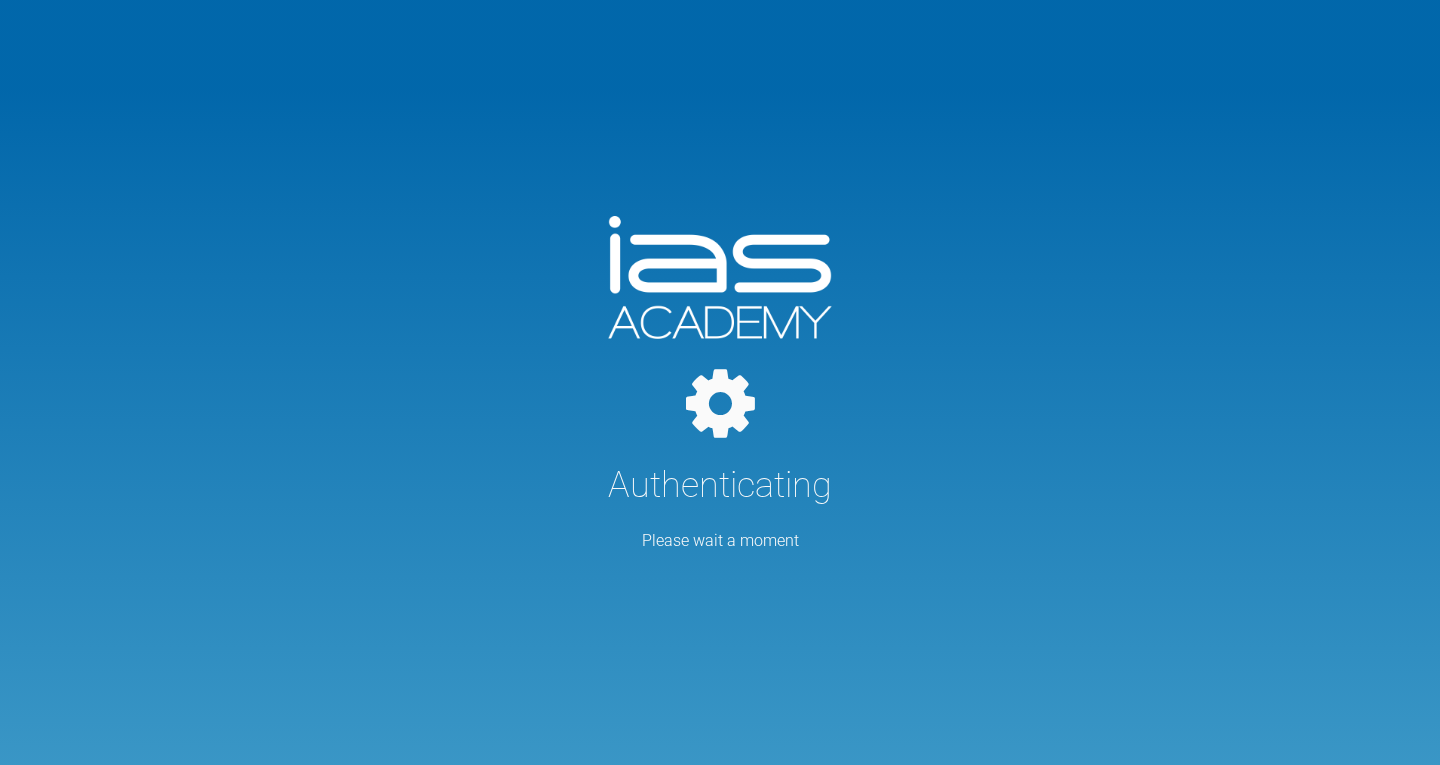 scroll, scrollTop: 0, scrollLeft: 0, axis: both 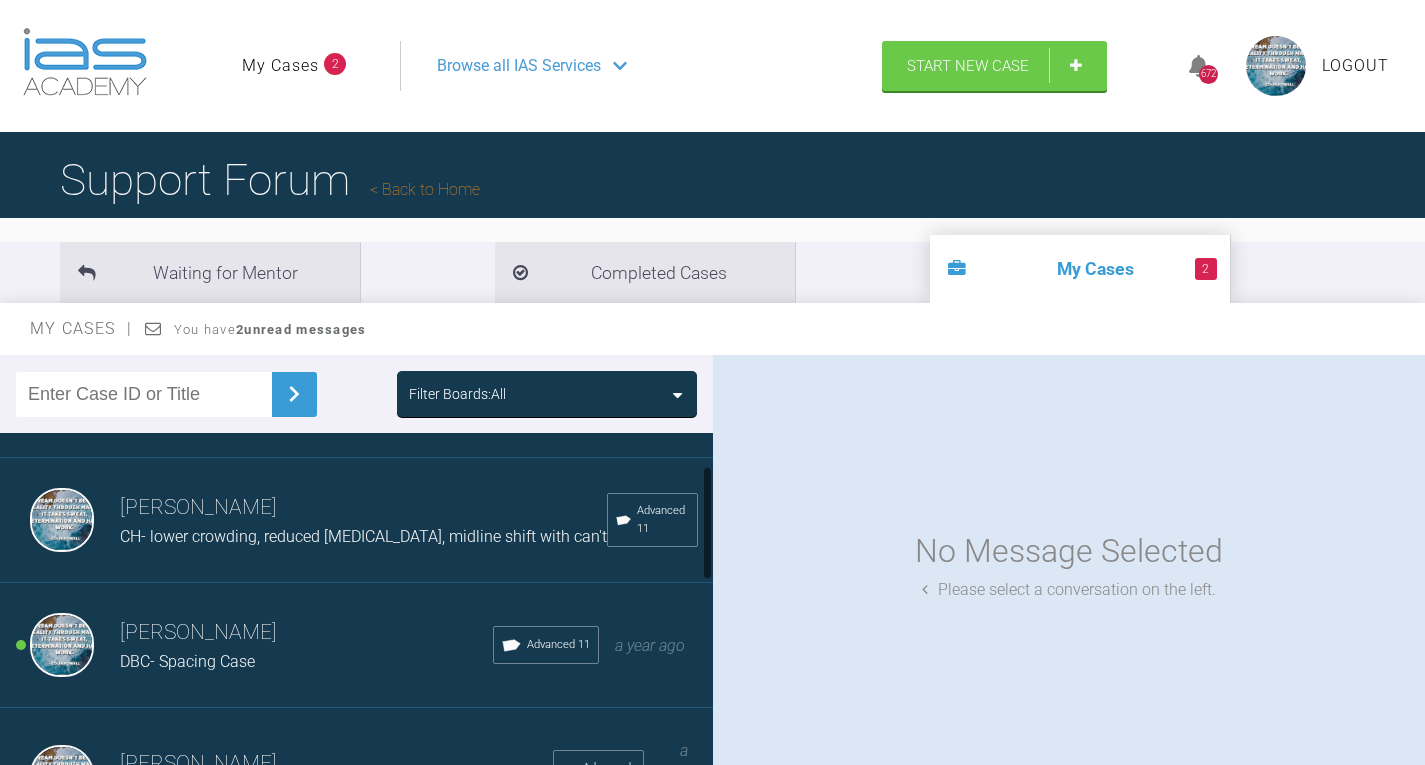 click on "DBC- Spacing Case" at bounding box center [187, 661] 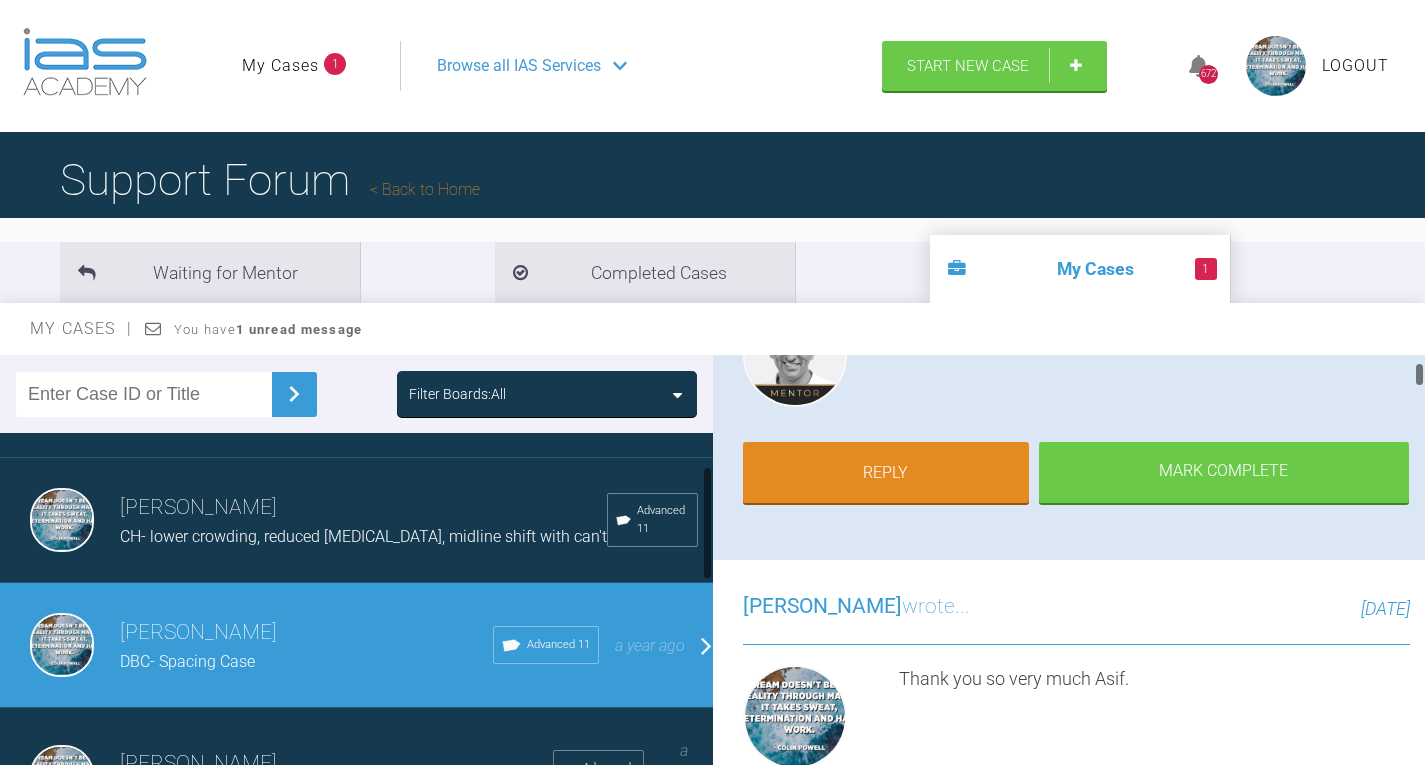 scroll, scrollTop: 300, scrollLeft: 0, axis: vertical 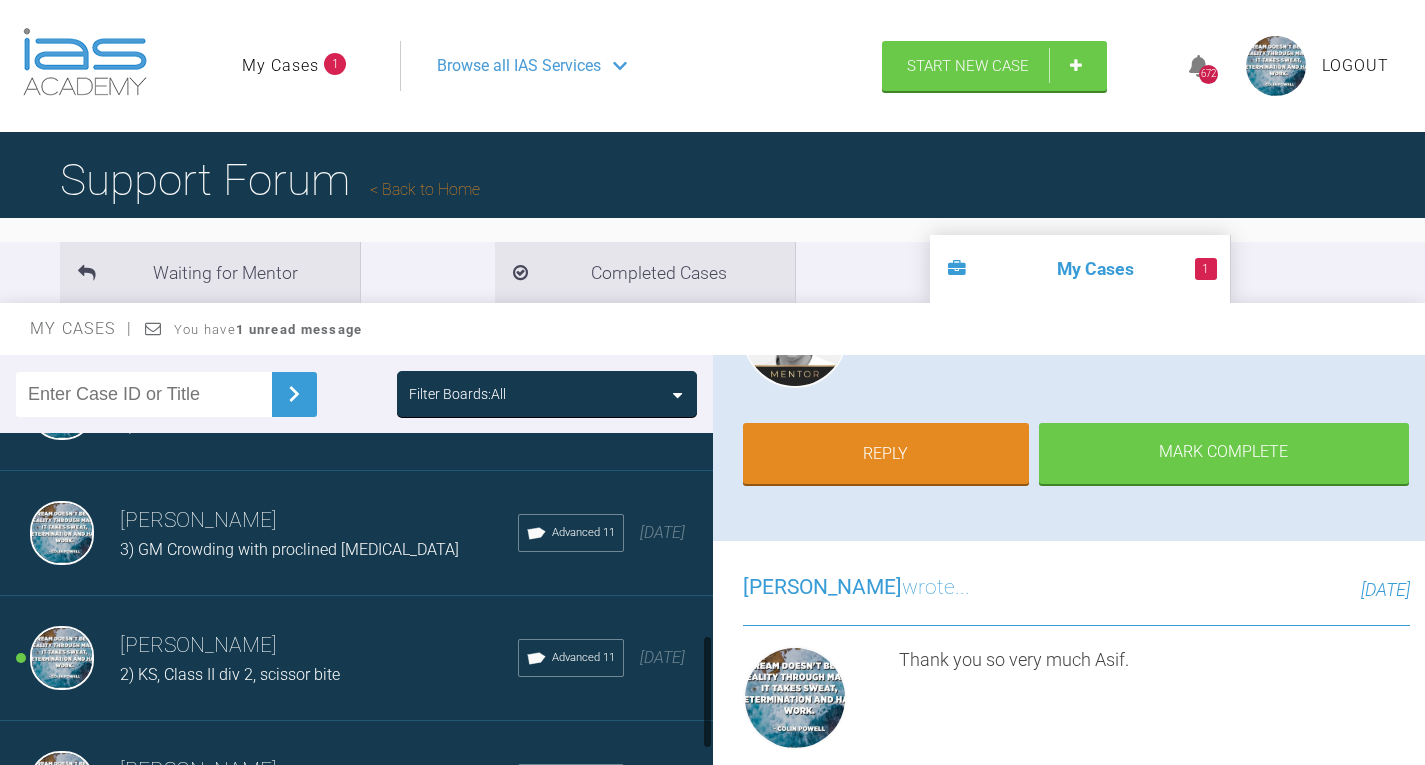 click on "2) KS, Class II div 2, scissor bite" at bounding box center [230, 674] 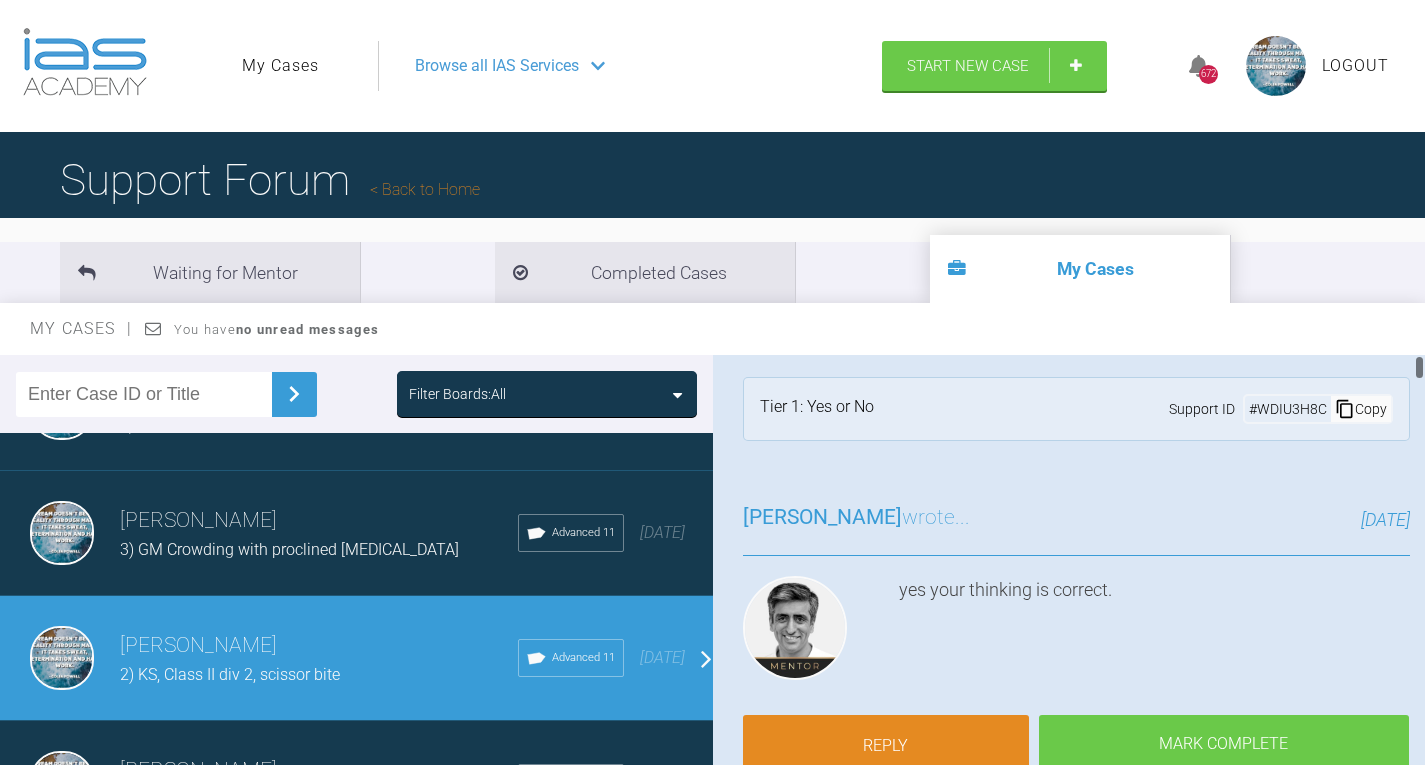 scroll, scrollTop: 0, scrollLeft: 0, axis: both 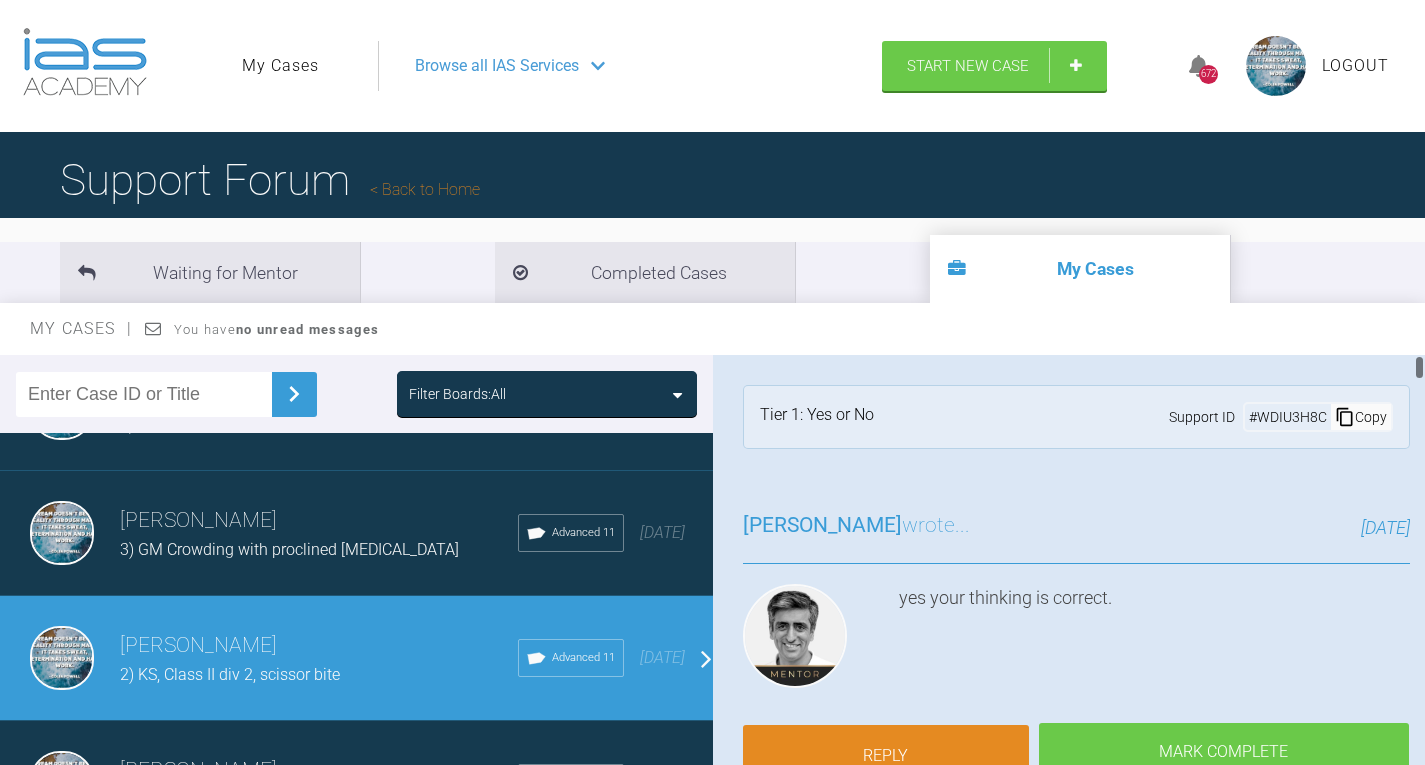 click on "Reply" at bounding box center (886, 756) 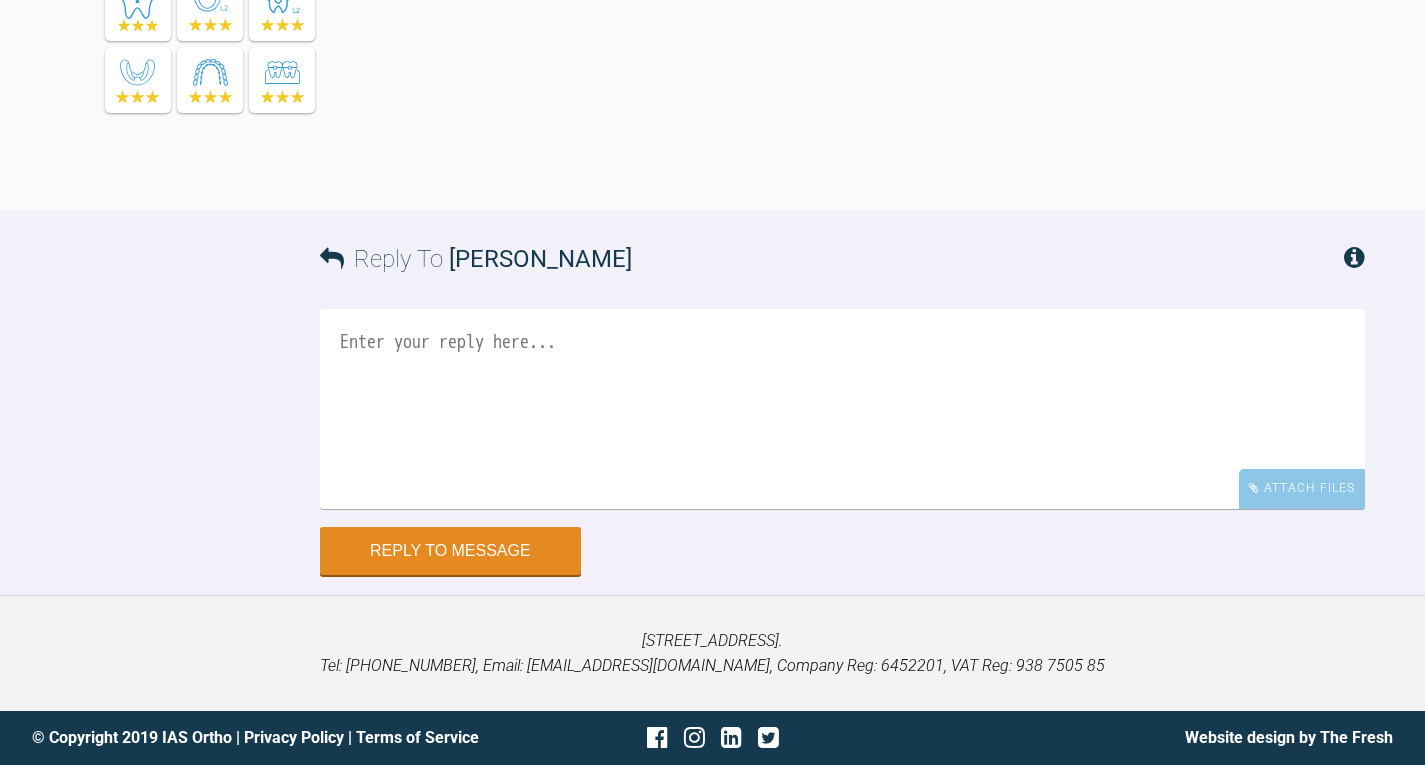 scroll, scrollTop: 63429, scrollLeft: 0, axis: vertical 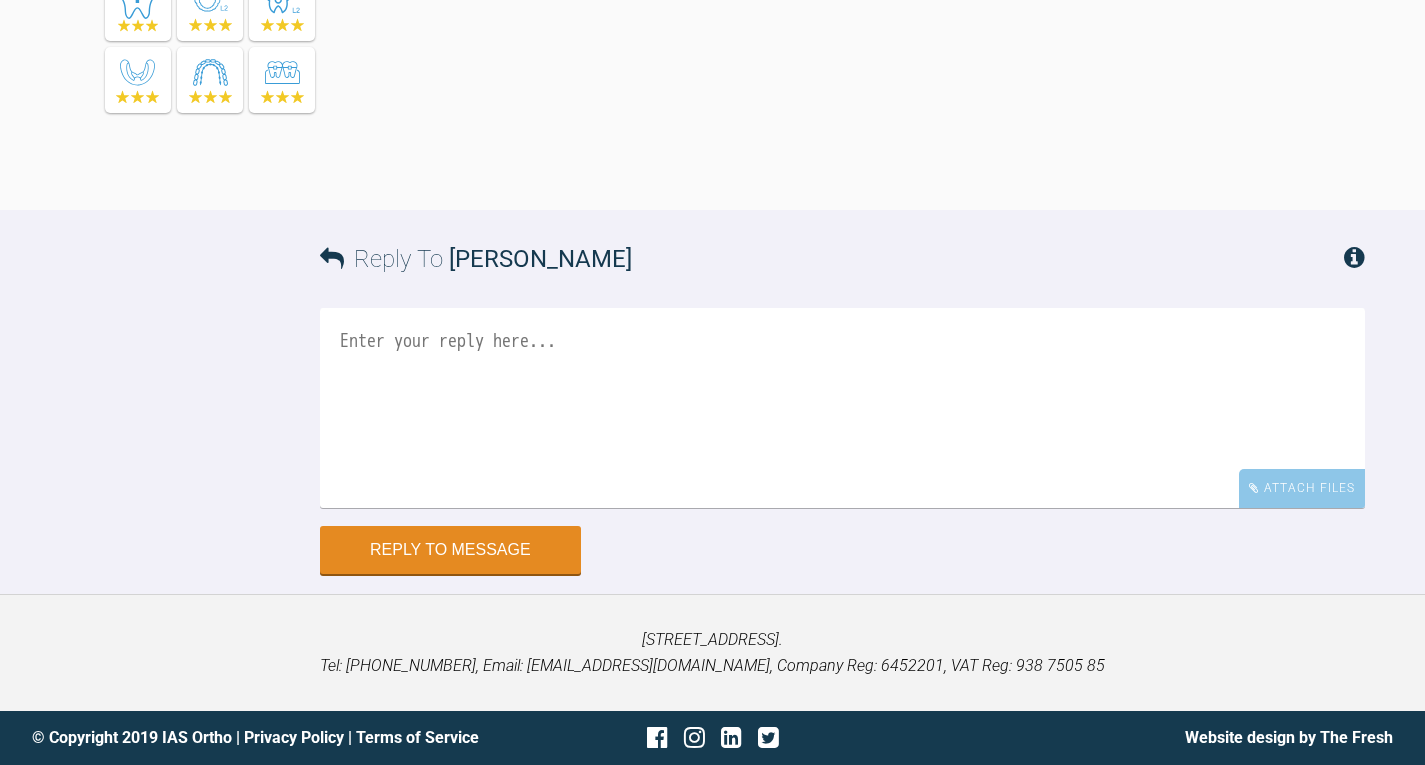 click at bounding box center [842, 408] 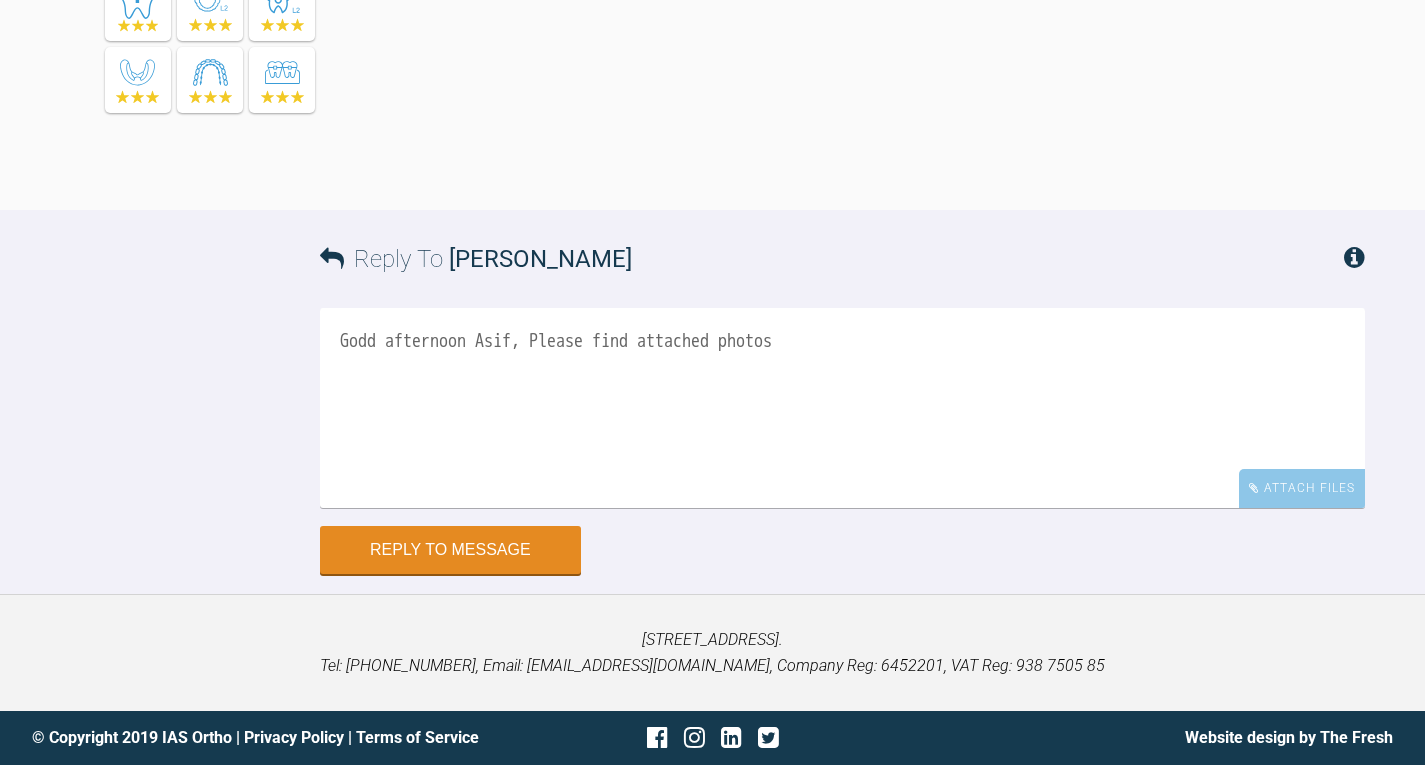 click on "Godd afternoon Asif, Please find attached photos" at bounding box center (842, 408) 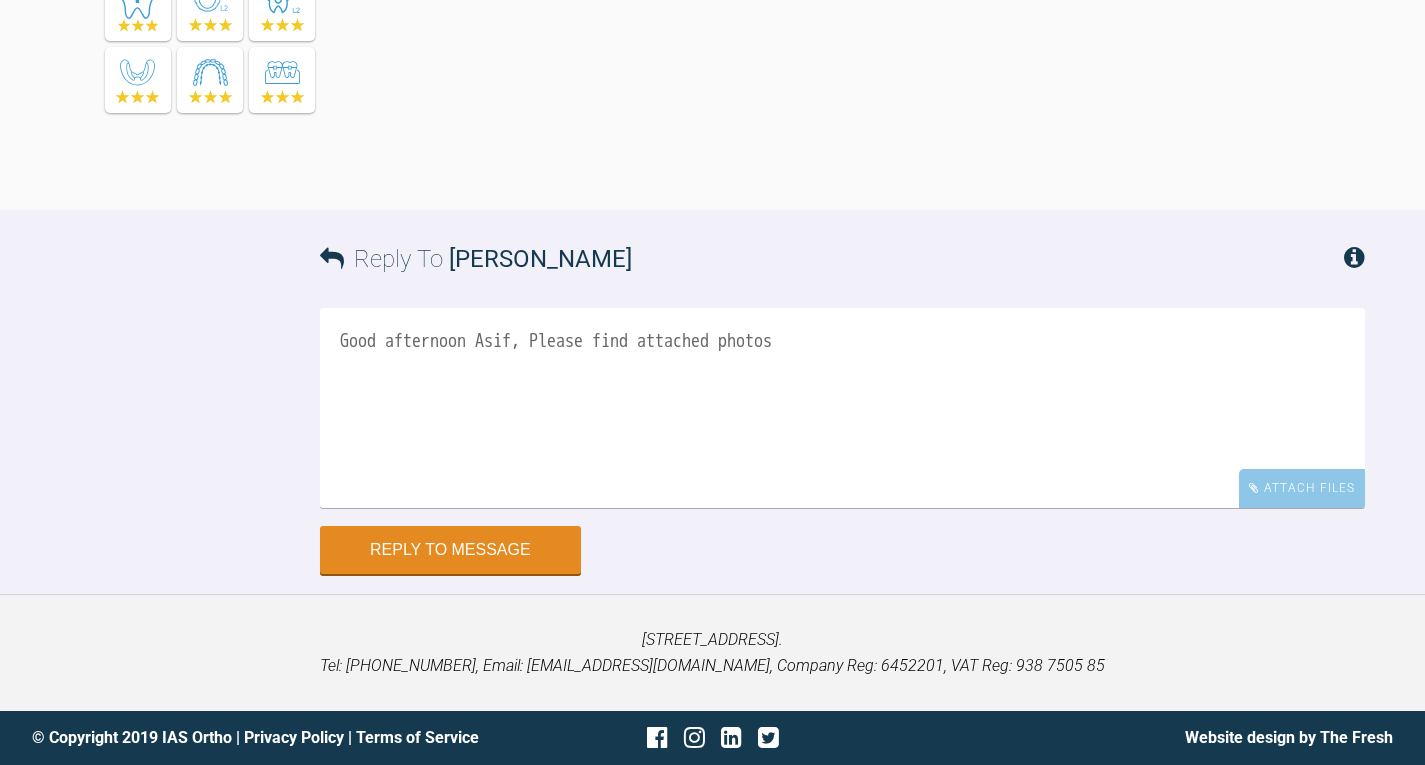 click on "Reply To   Asif Chatoo" at bounding box center (842, 259) 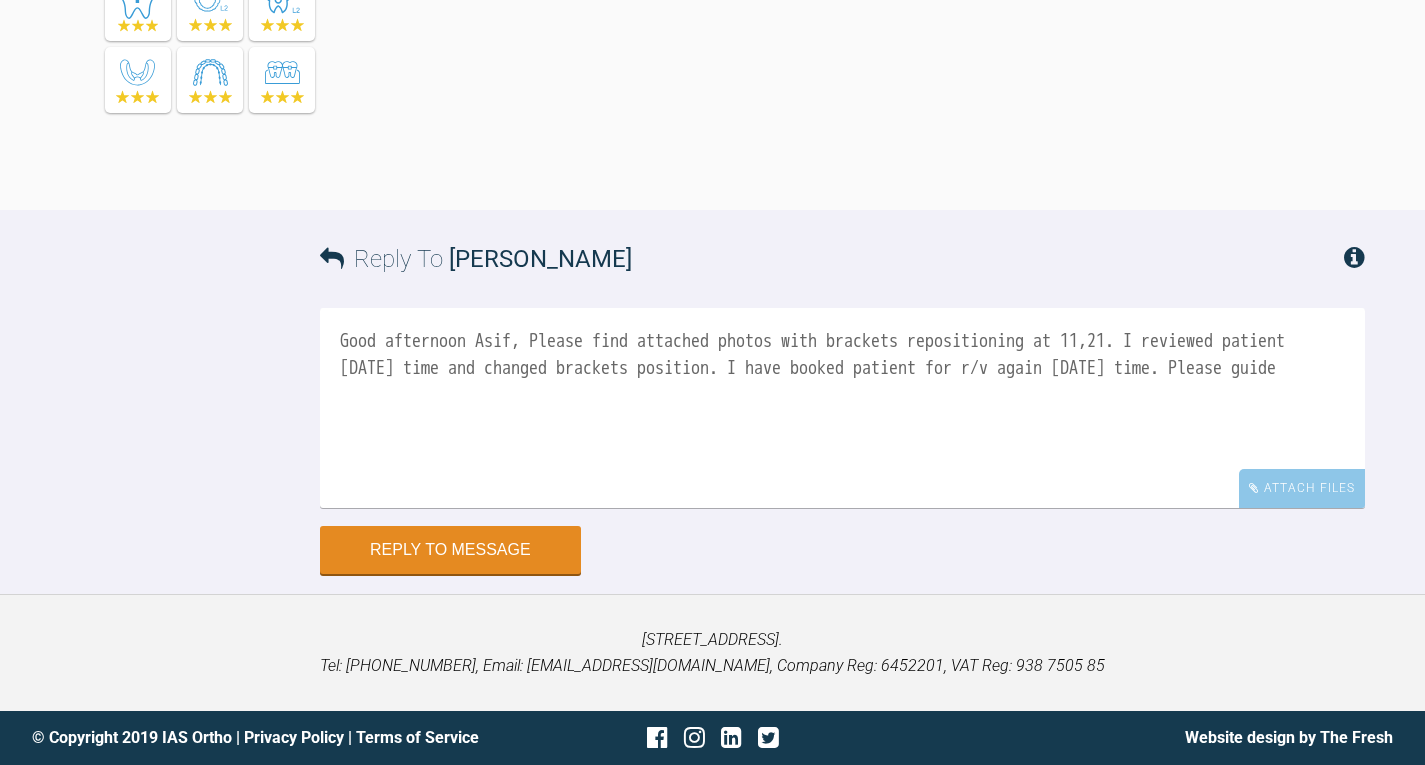 scroll, scrollTop: 63429, scrollLeft: 0, axis: vertical 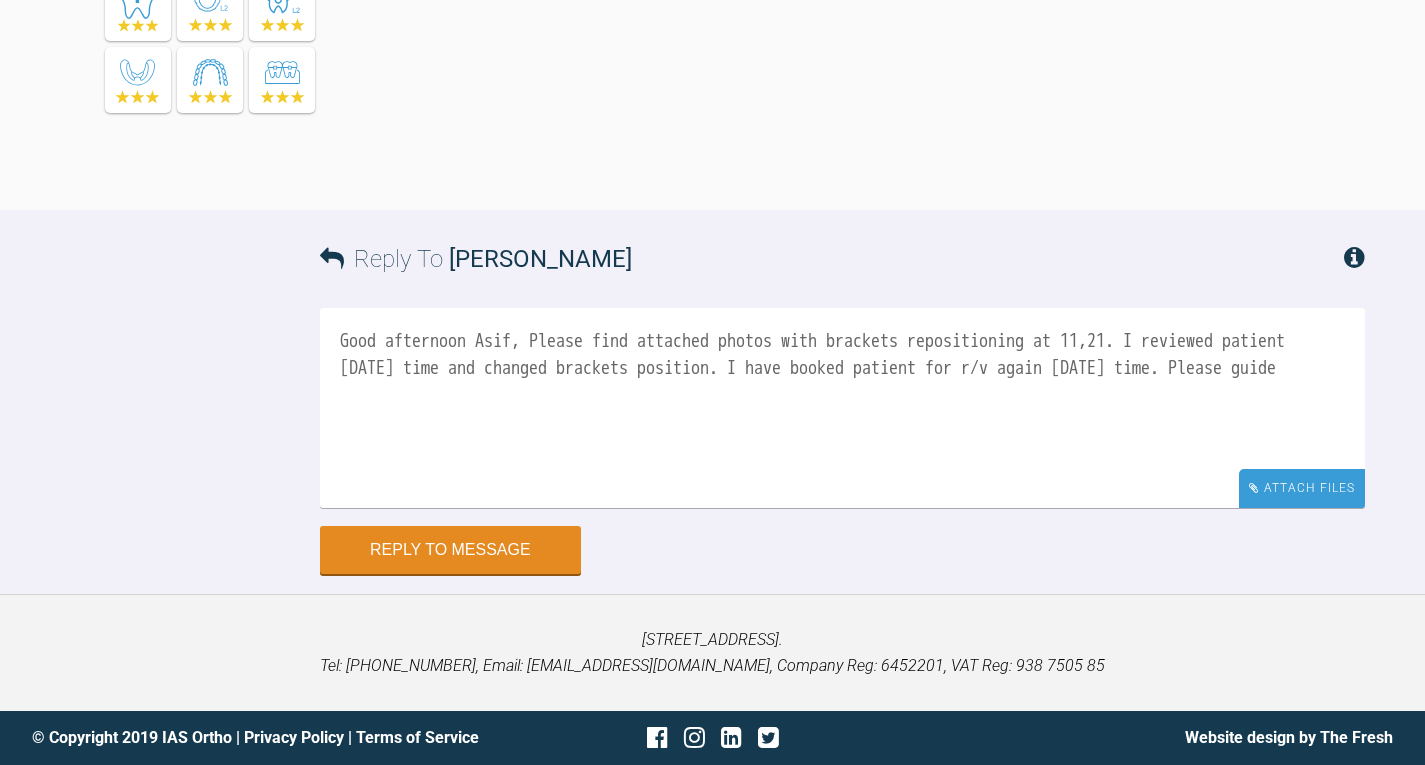 type on "Good afternoon Asif, Please find attached photos with brackets repositioning at 11,21. I reviewed patient in 2 weeks time and changed brackets position. I have booked patient for r/v again in 2 weeks time. Please guide" 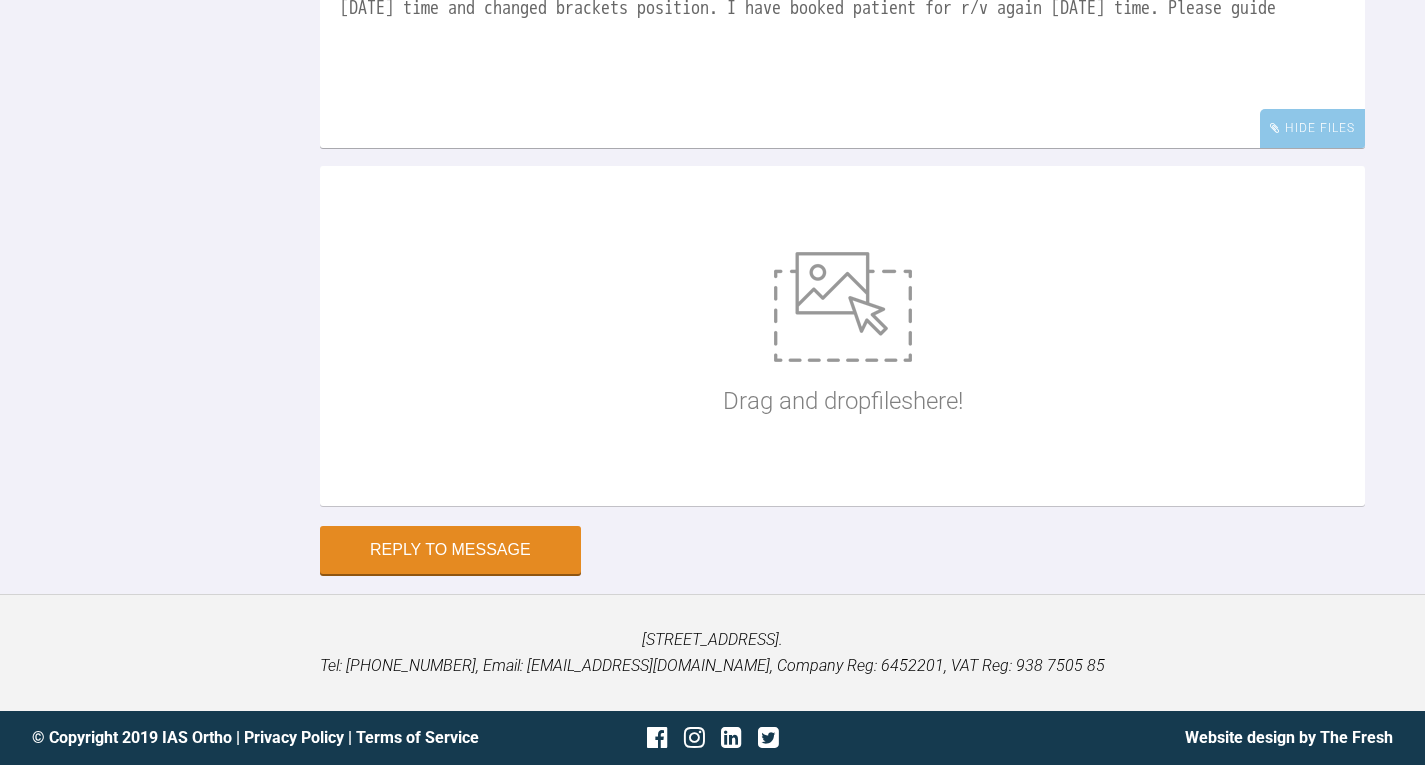 scroll, scrollTop: 63789, scrollLeft: 0, axis: vertical 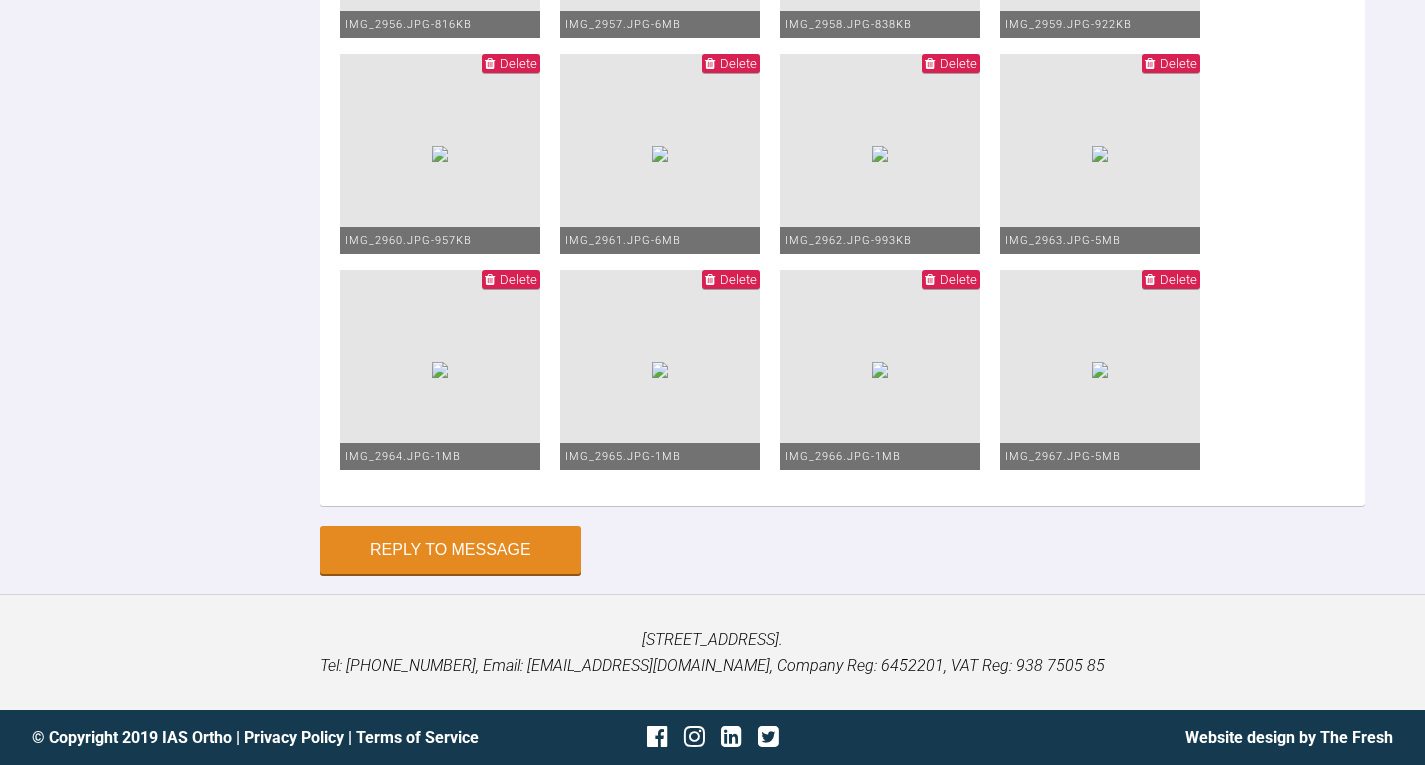 click on "Delete" at bounding box center (958, -585) 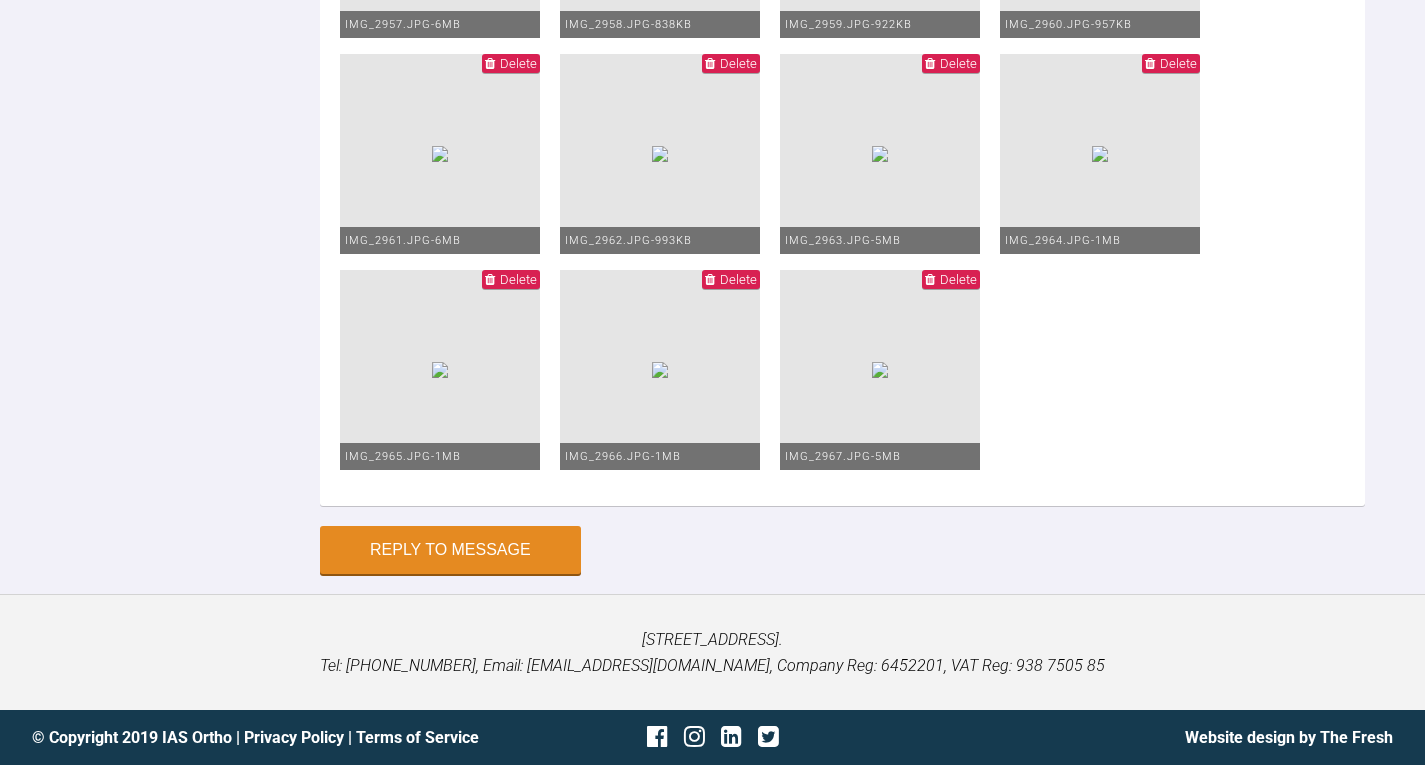 click on "Delete" at bounding box center (958, -585) 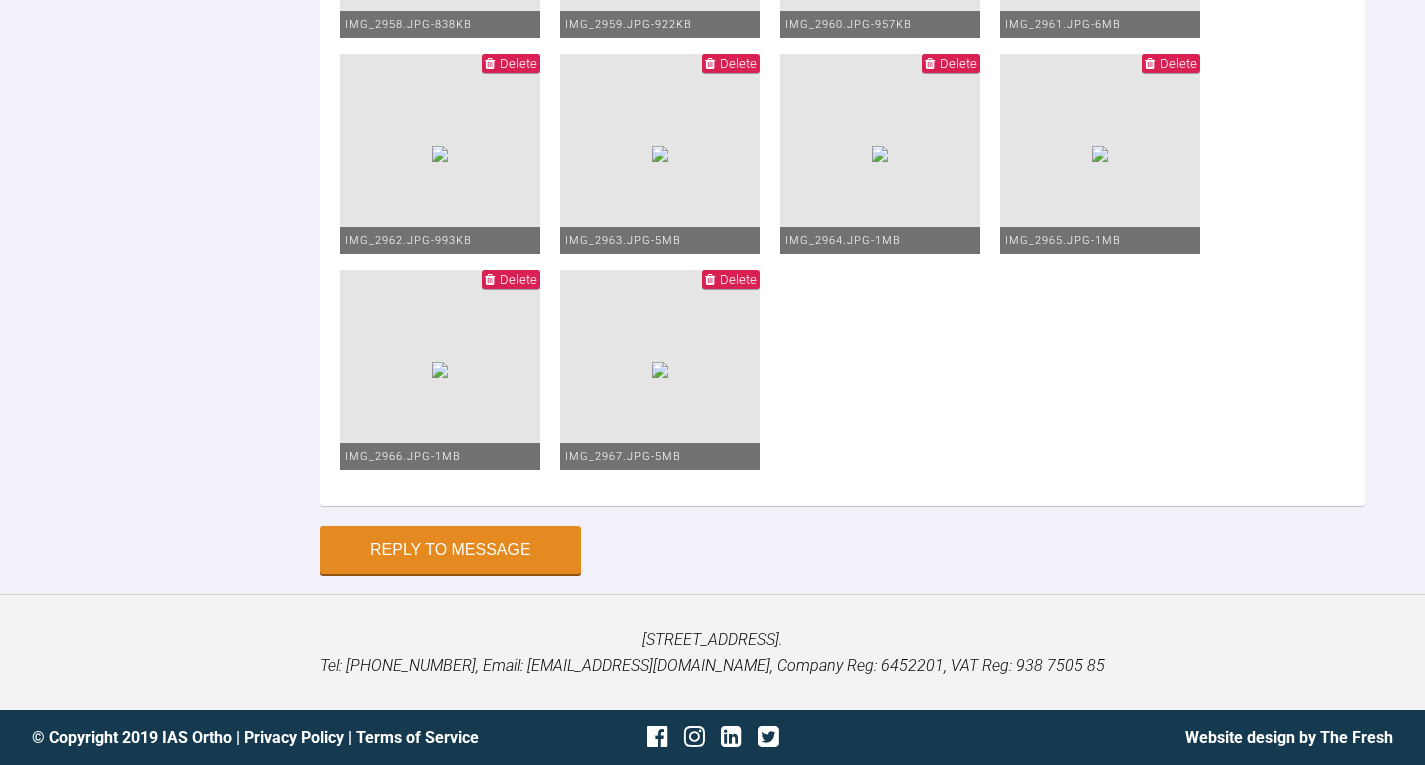 click on "Delete" at bounding box center (1178, -585) 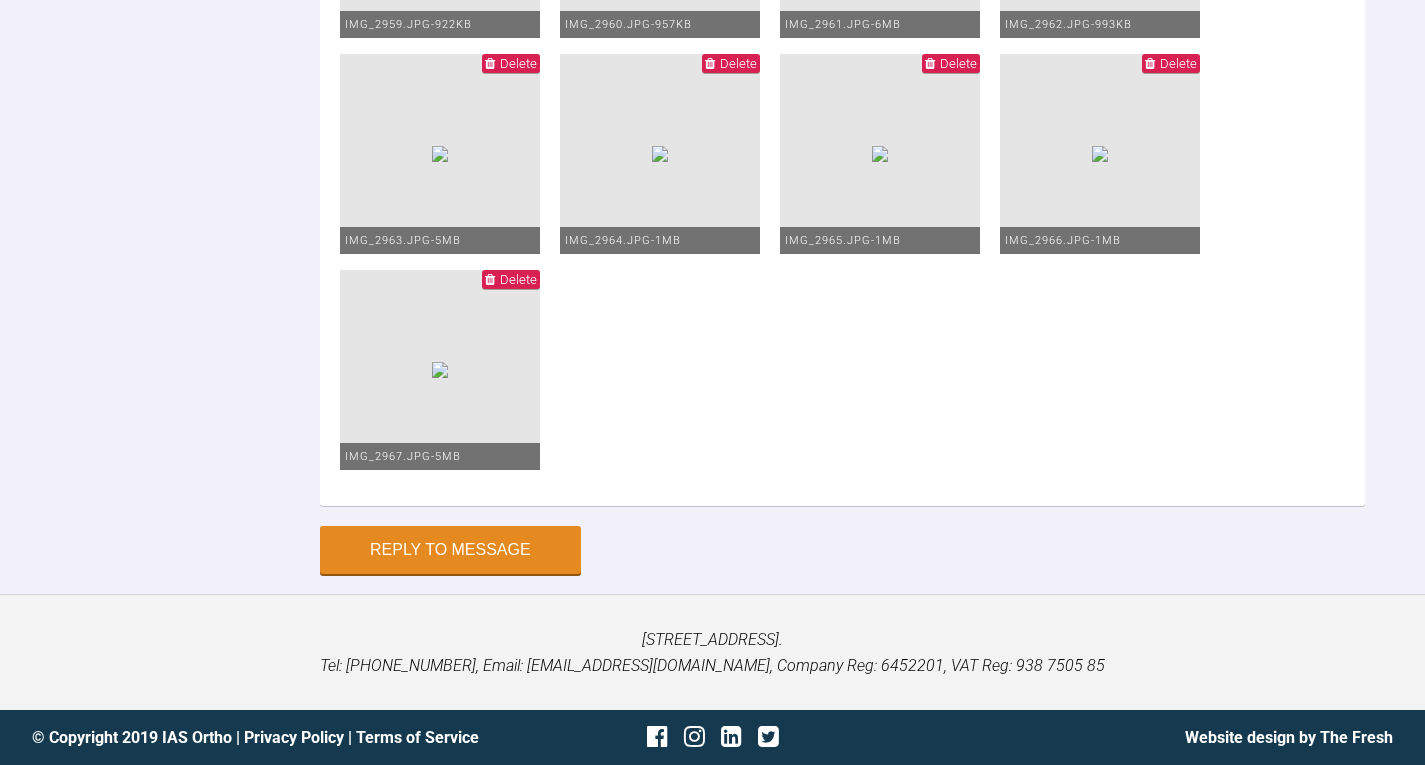 click on "Delete" at bounding box center [1171, -585] 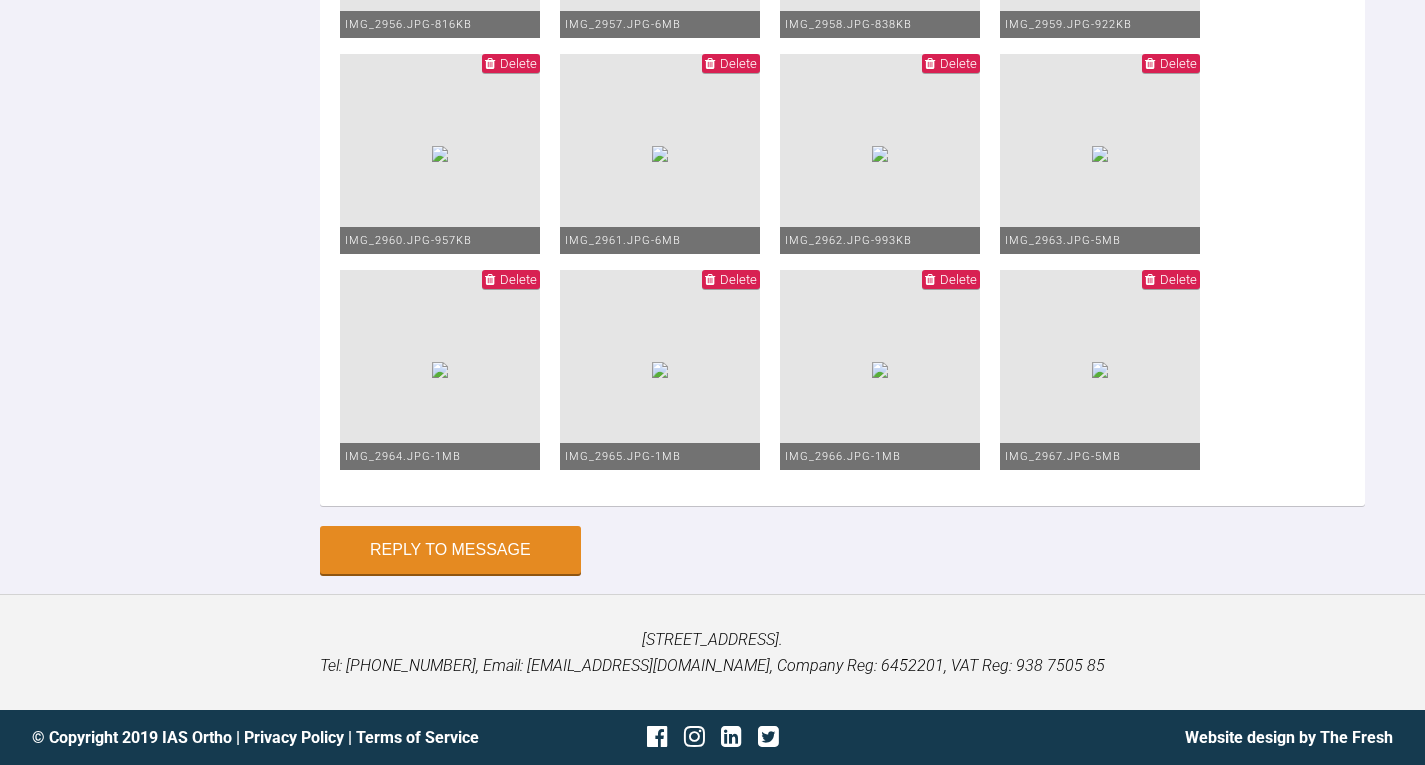 click on "Delete" at bounding box center [518, -153] 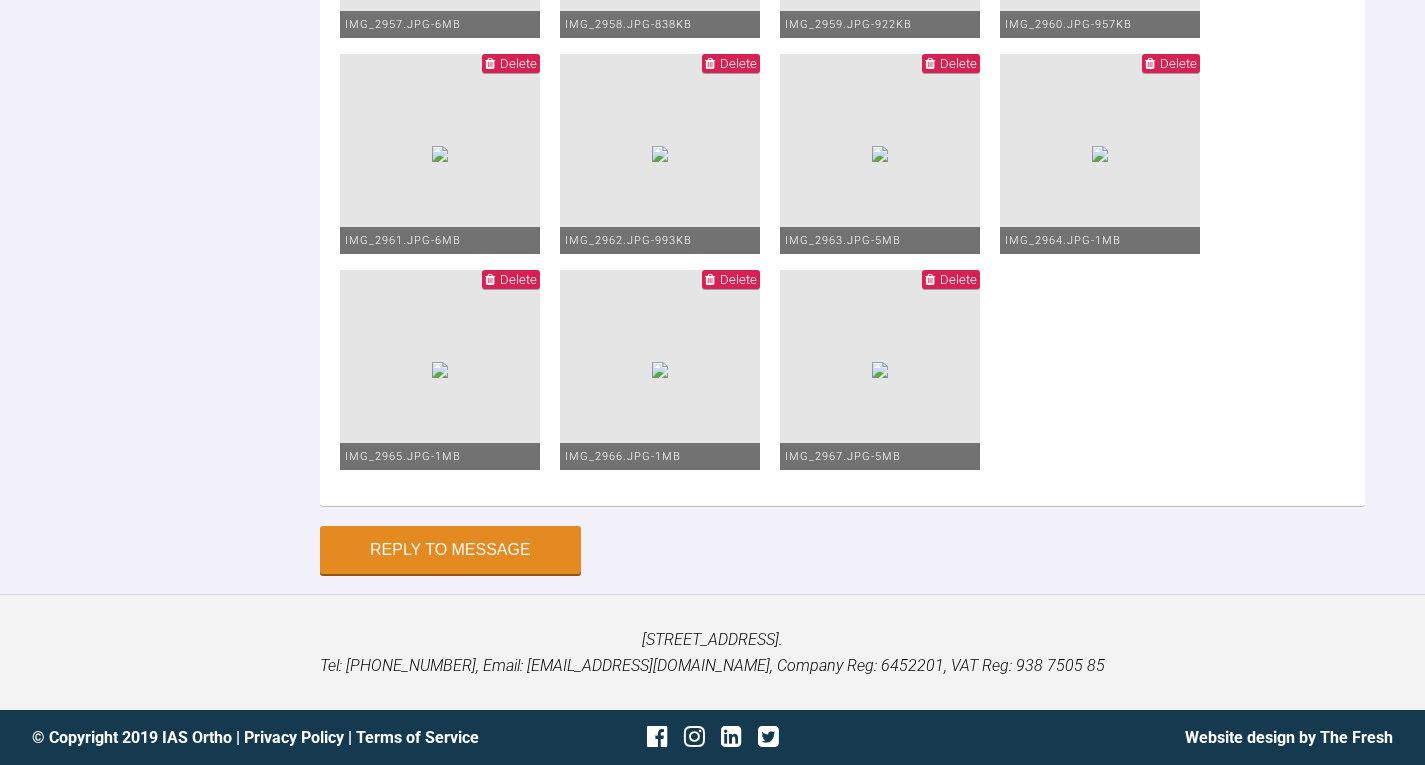 click on "Delete" at bounding box center (738, -153) 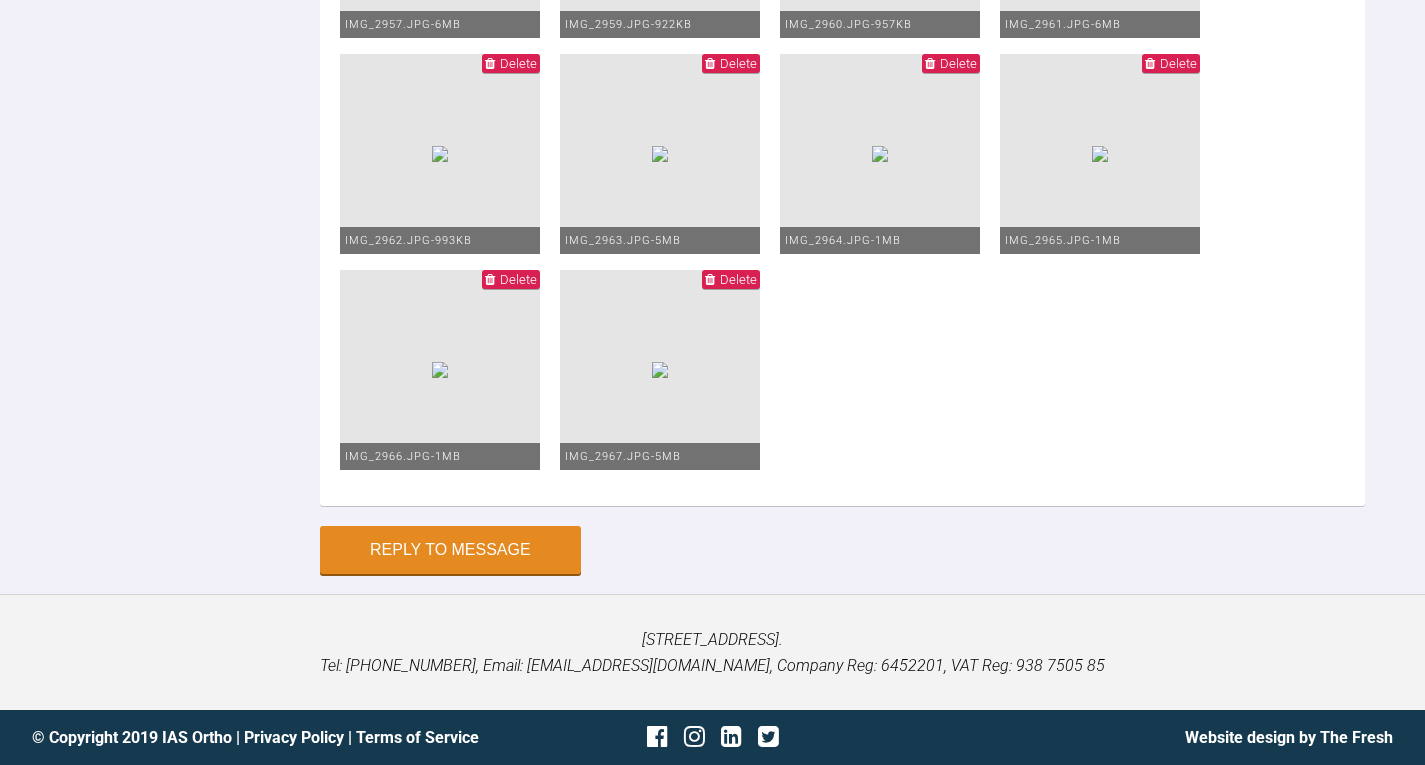 click on "Delete" at bounding box center [738, -153] 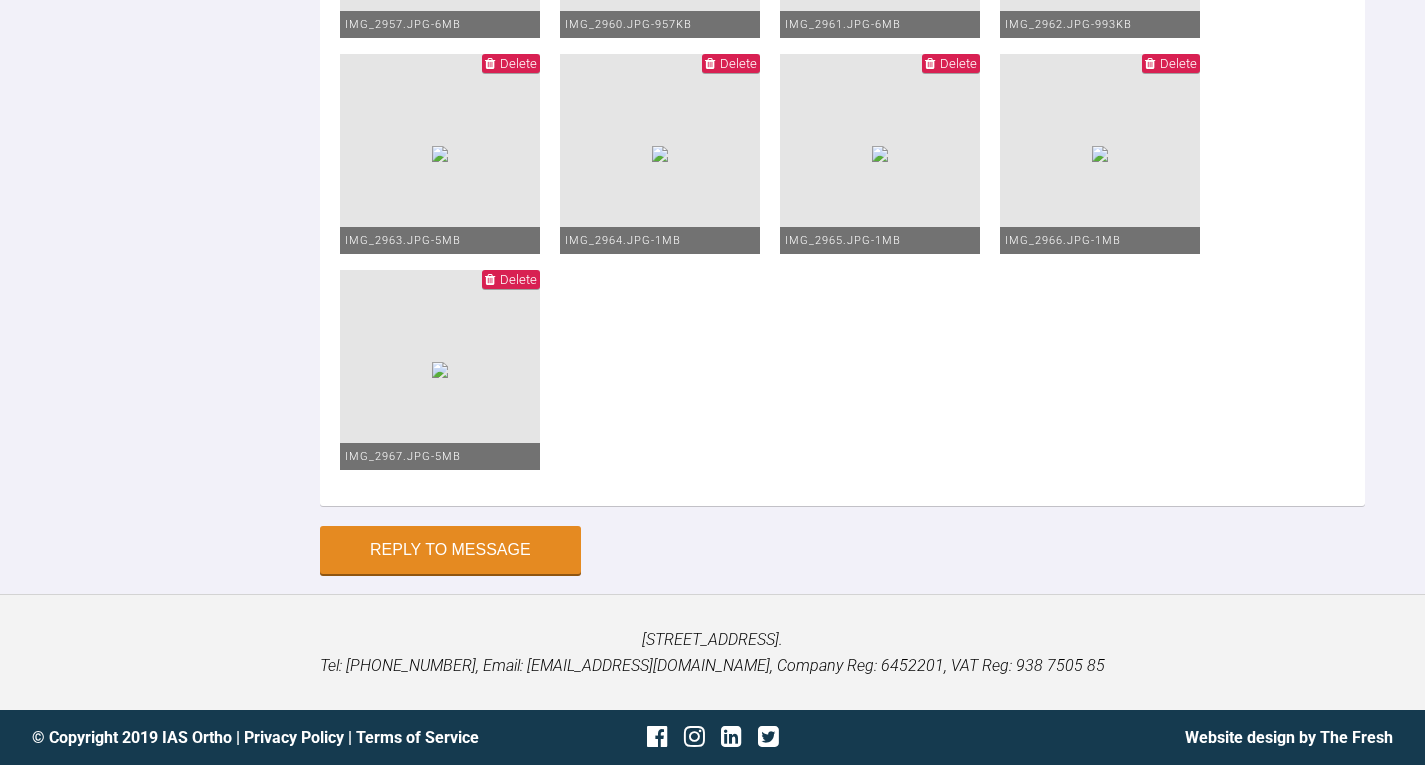 click on "Delete" at bounding box center (738, -153) 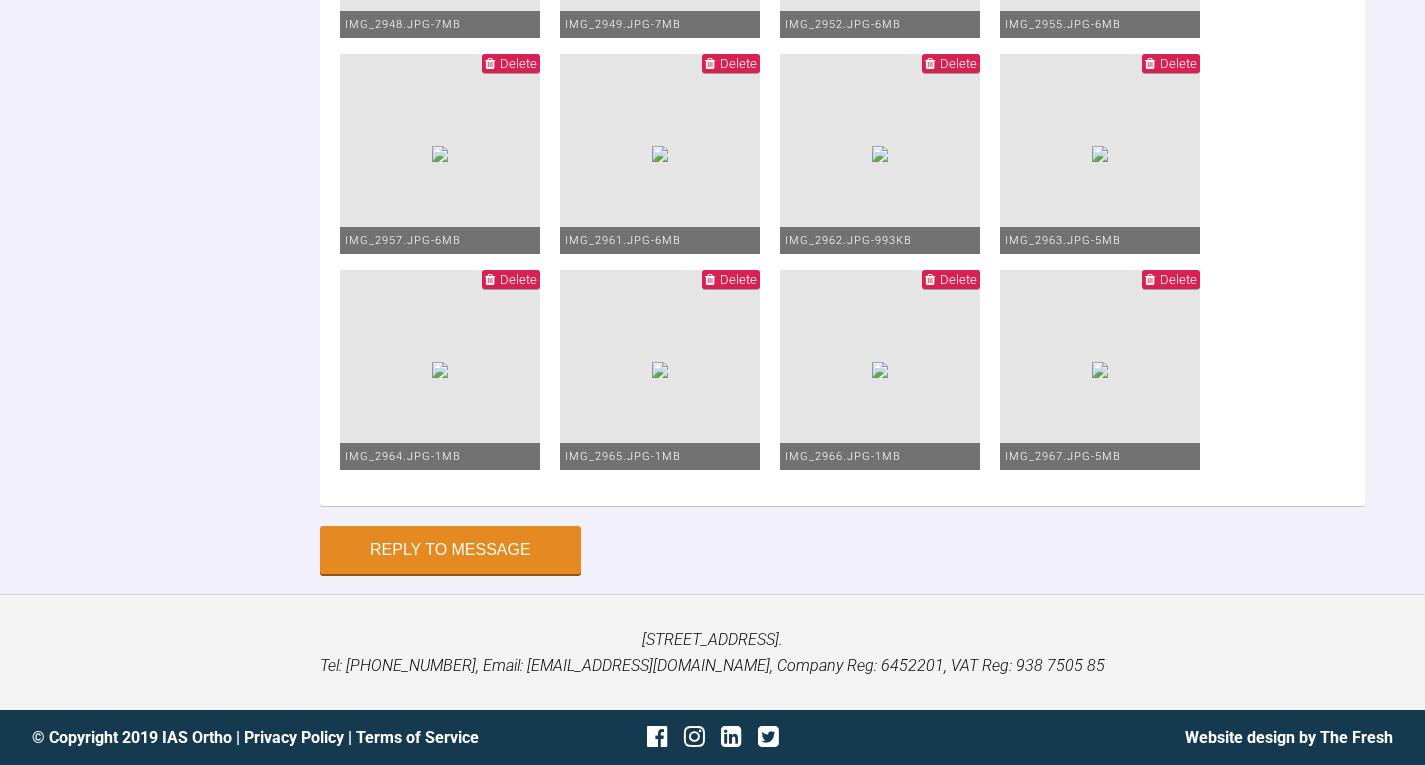 click at bounding box center (880, 154) 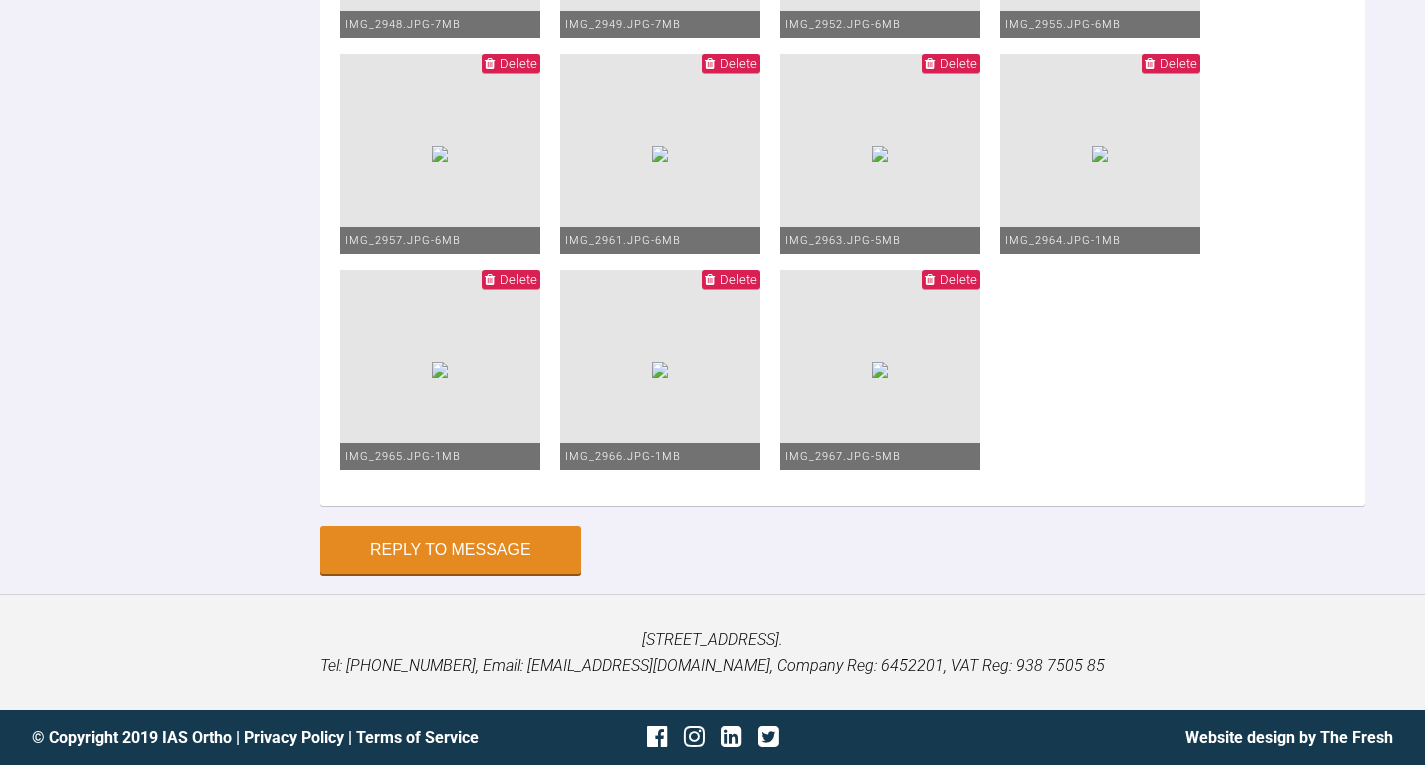 click on "Delete" at bounding box center [1178, 63] 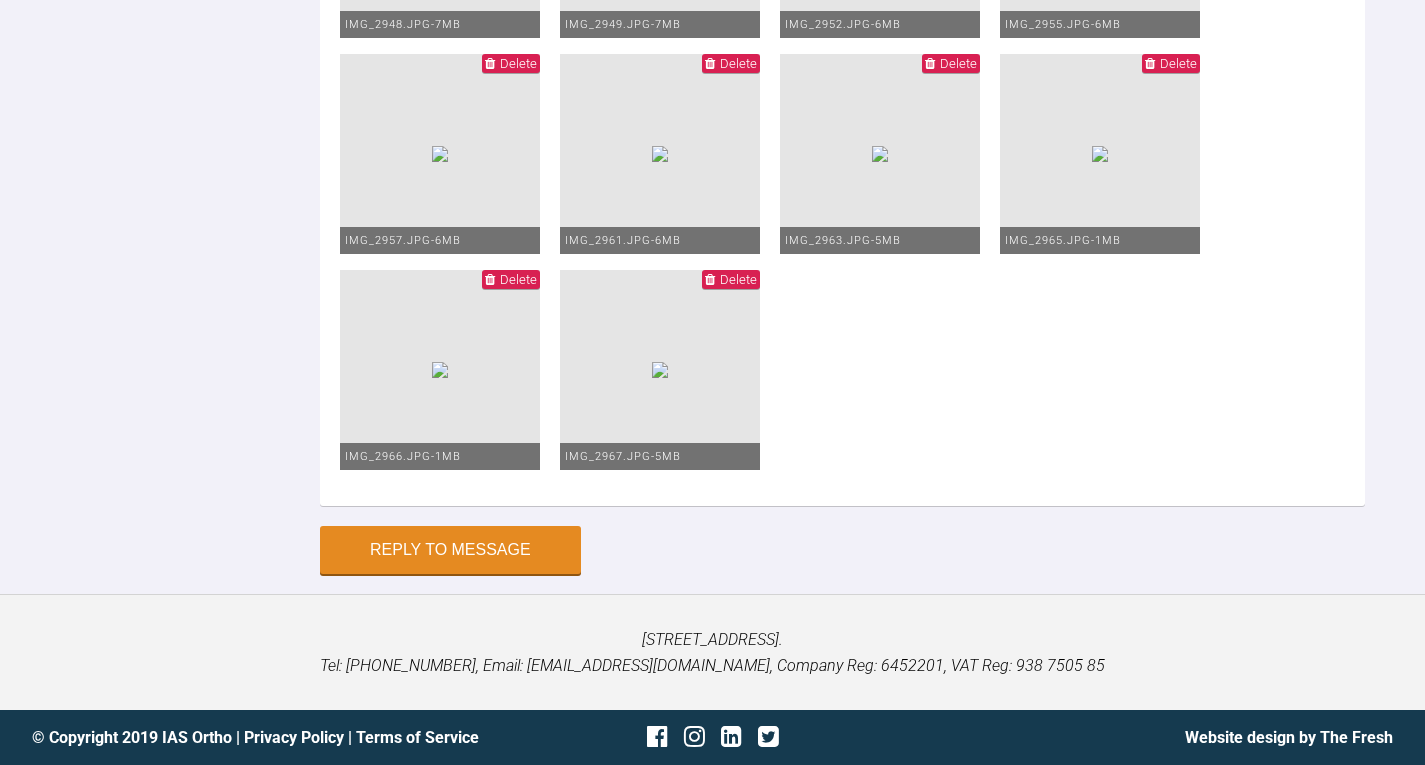 scroll, scrollTop: 64196, scrollLeft: 0, axis: vertical 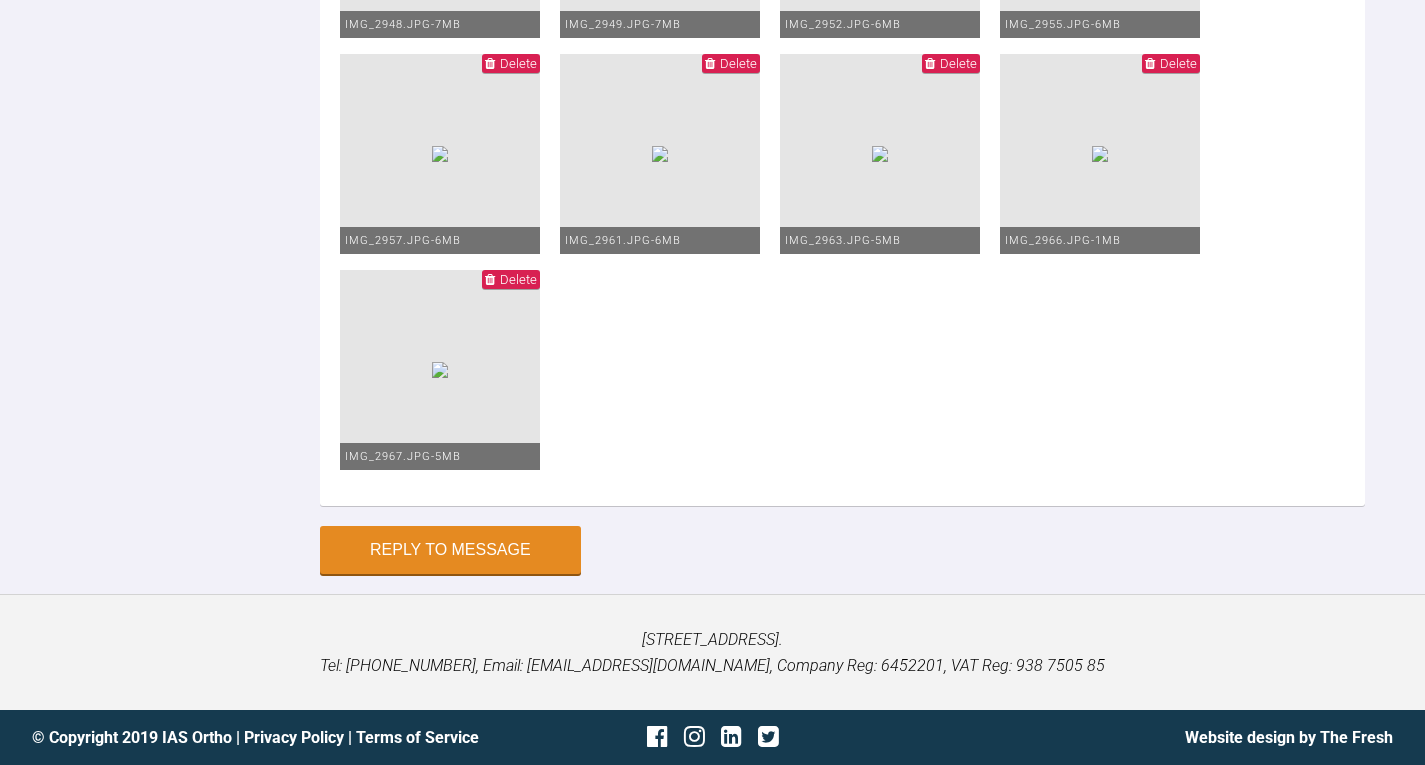 click on "Delete" at bounding box center (1178, 63) 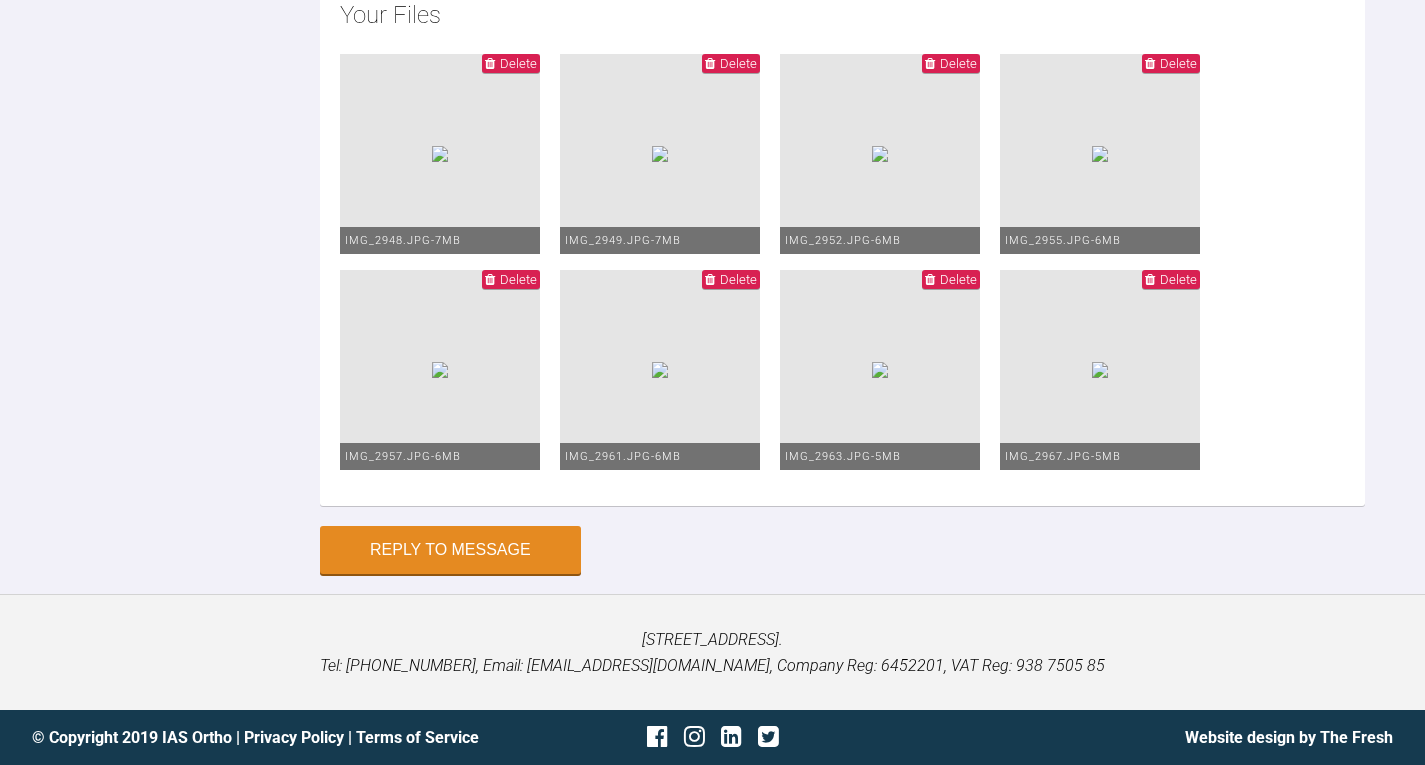 scroll, scrollTop: 64148, scrollLeft: 0, axis: vertical 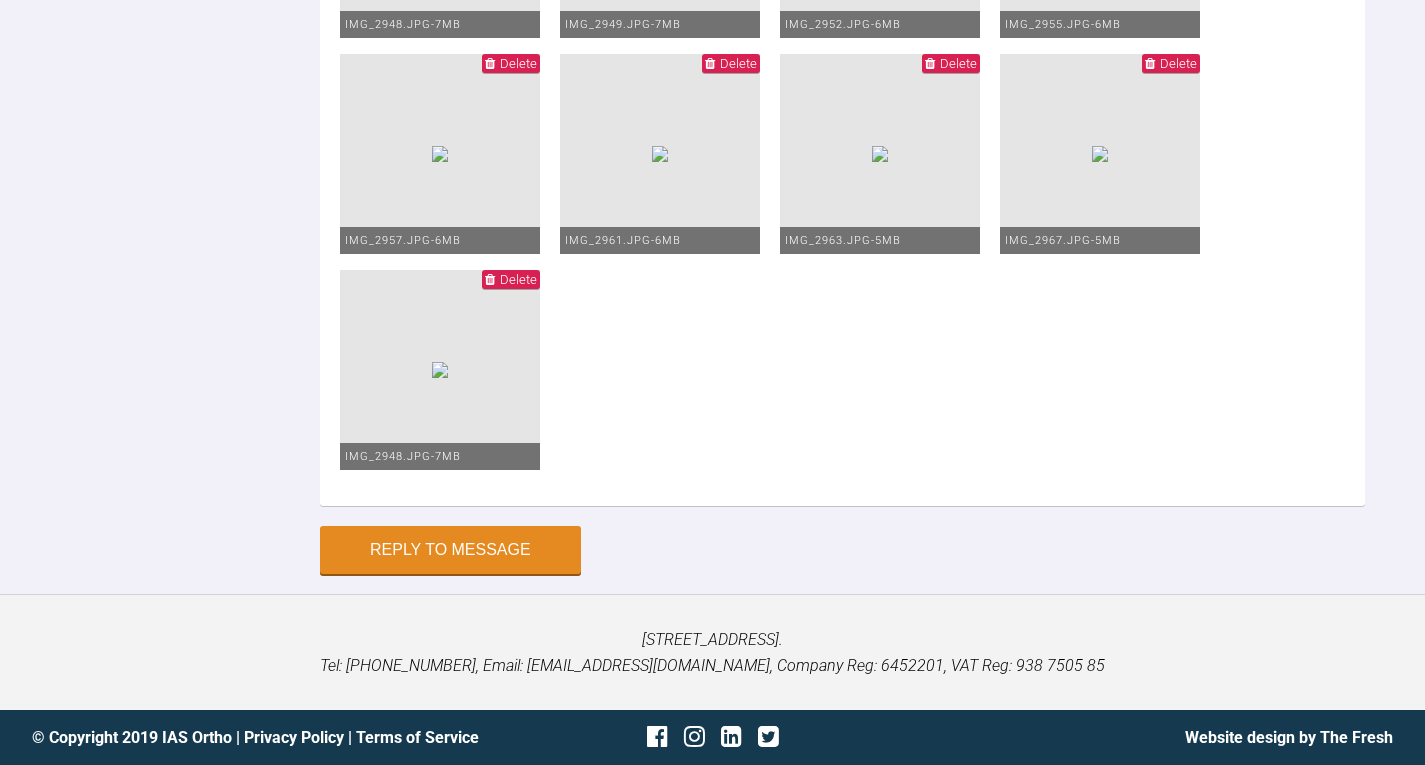 click on "Delete" at bounding box center (518, 279) 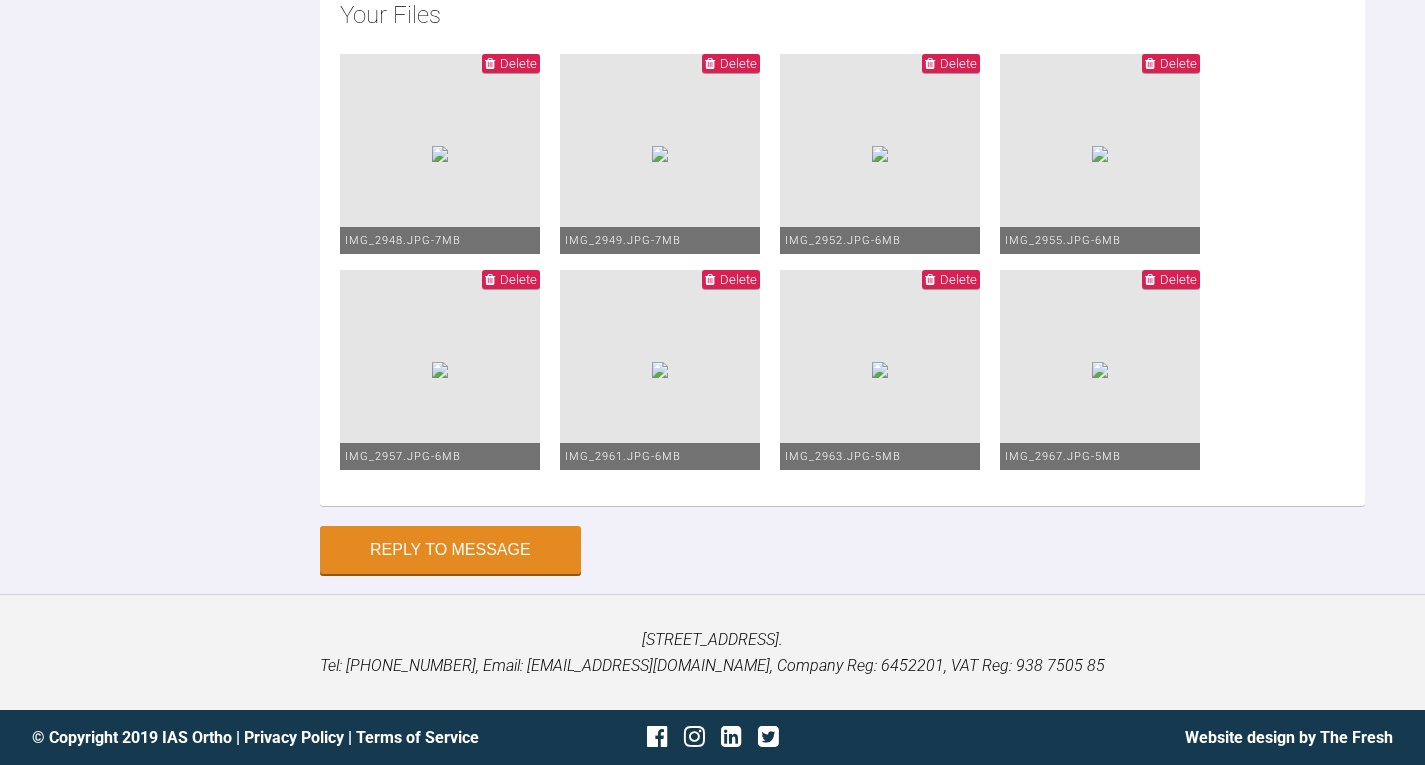 scroll, scrollTop: 64148, scrollLeft: 0, axis: vertical 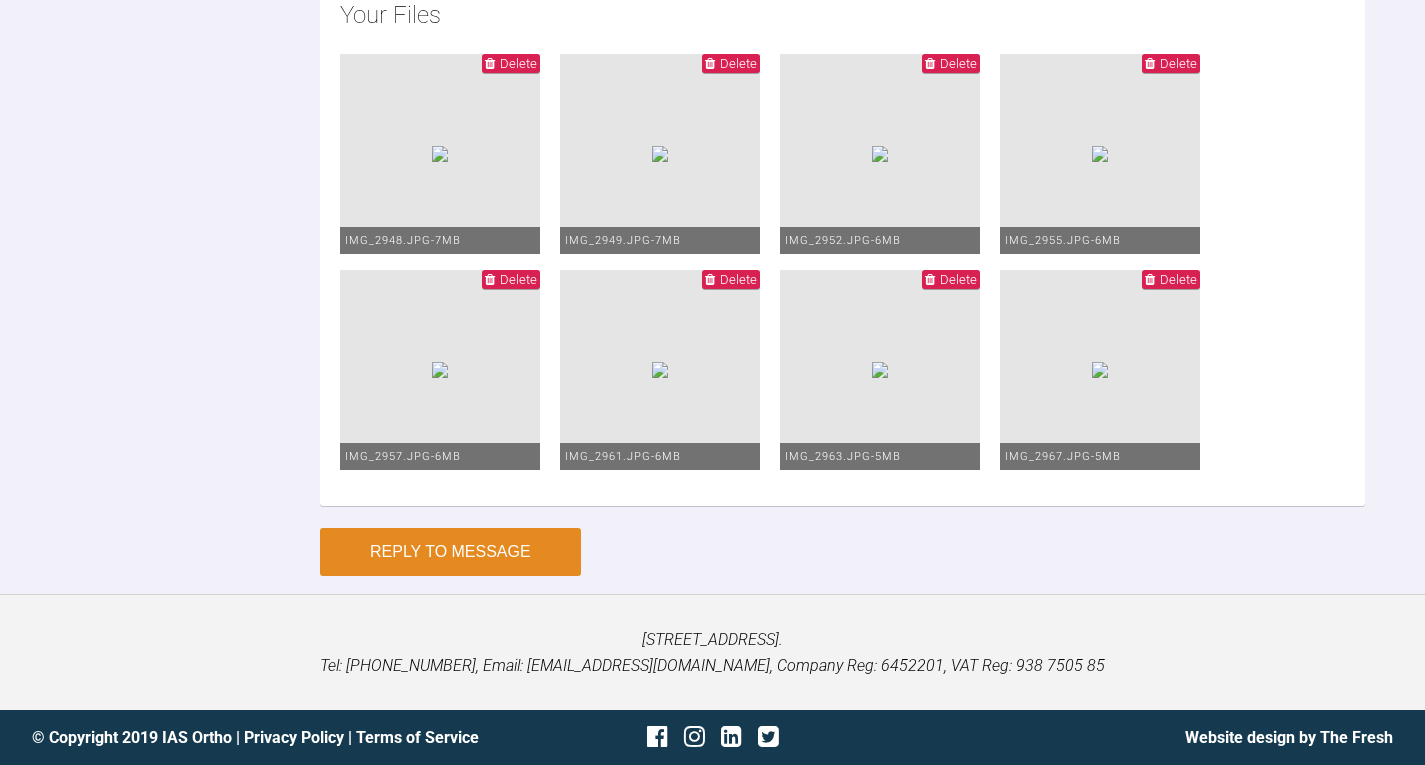 click on "Reply to Message" at bounding box center [450, 552] 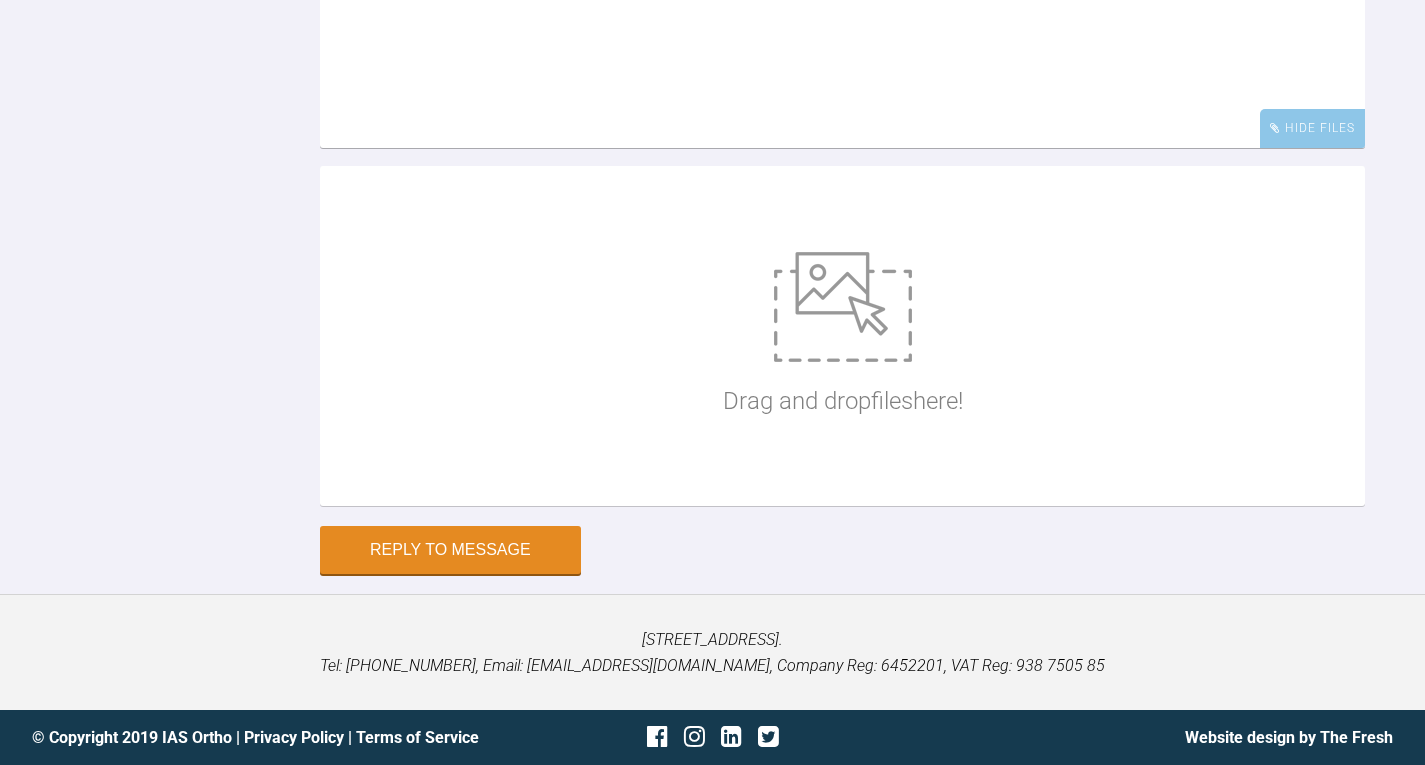 scroll, scrollTop: 63948, scrollLeft: 0, axis: vertical 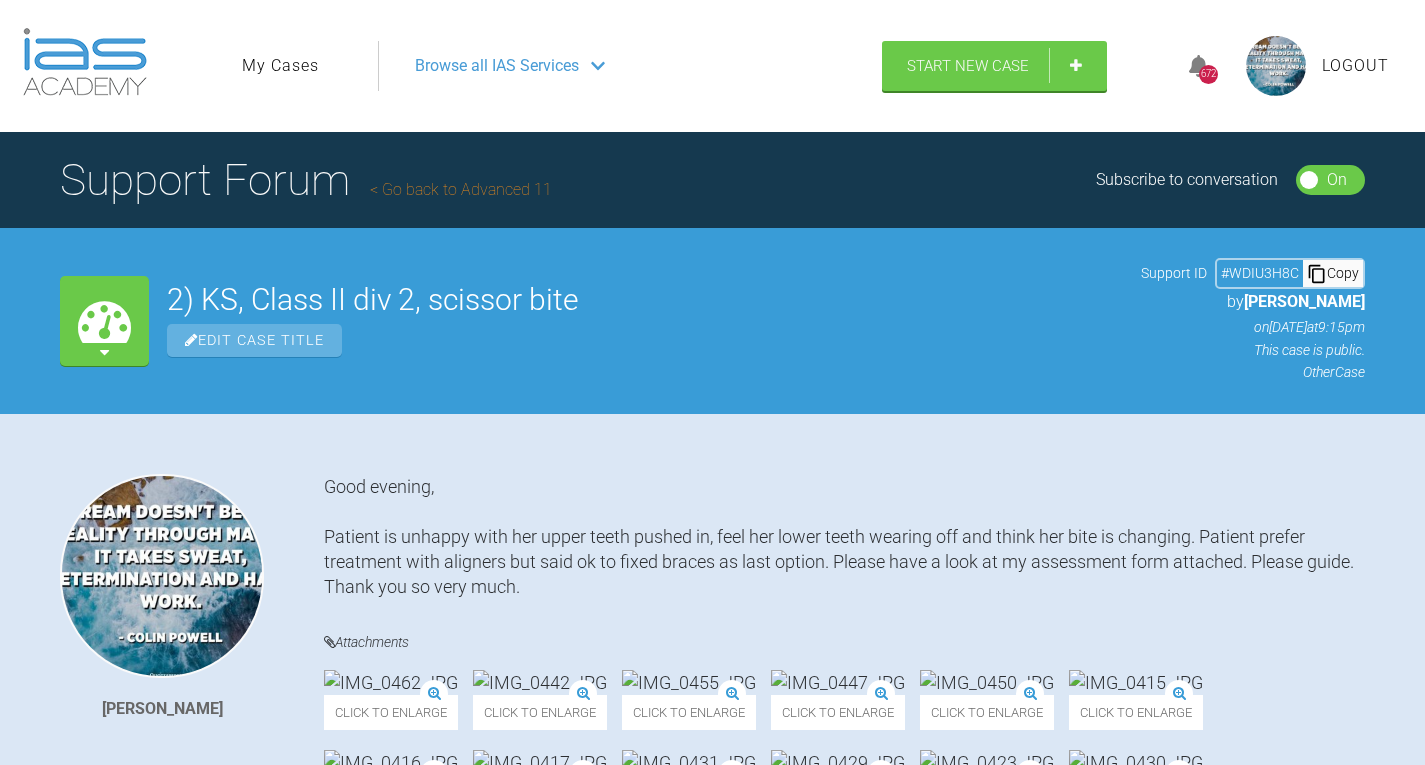 click on "My Cases" at bounding box center (280, 66) 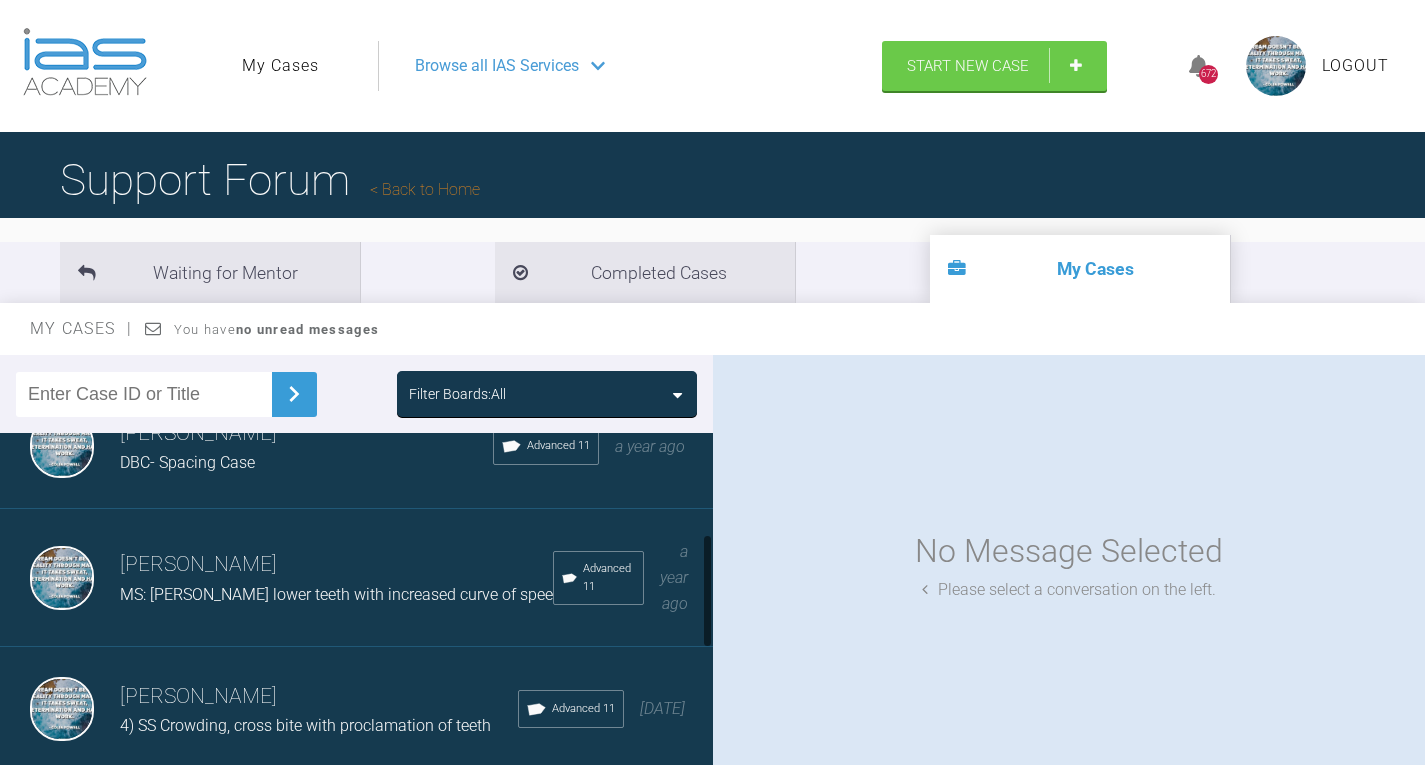 scroll, scrollTop: 300, scrollLeft: 0, axis: vertical 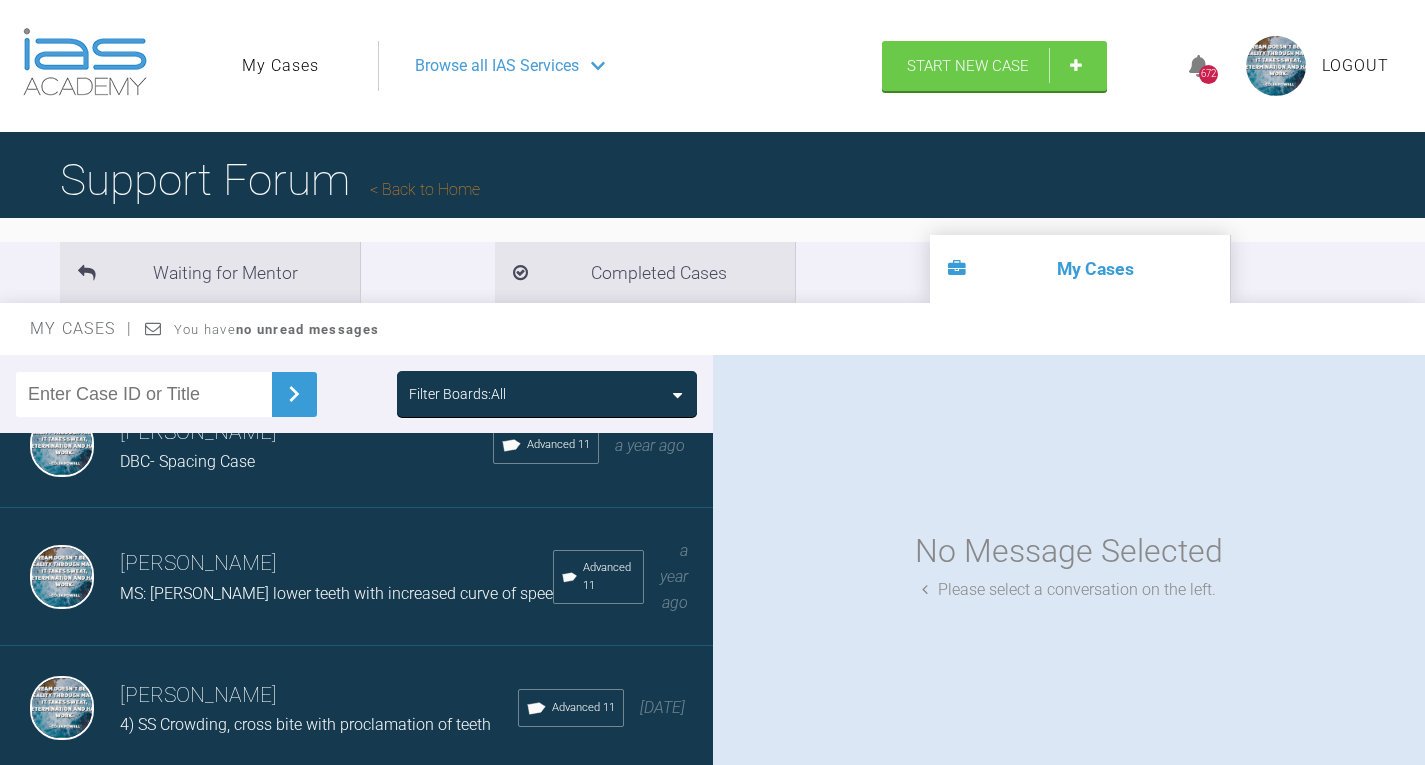click on "DBC- Spacing Case" at bounding box center [187, 461] 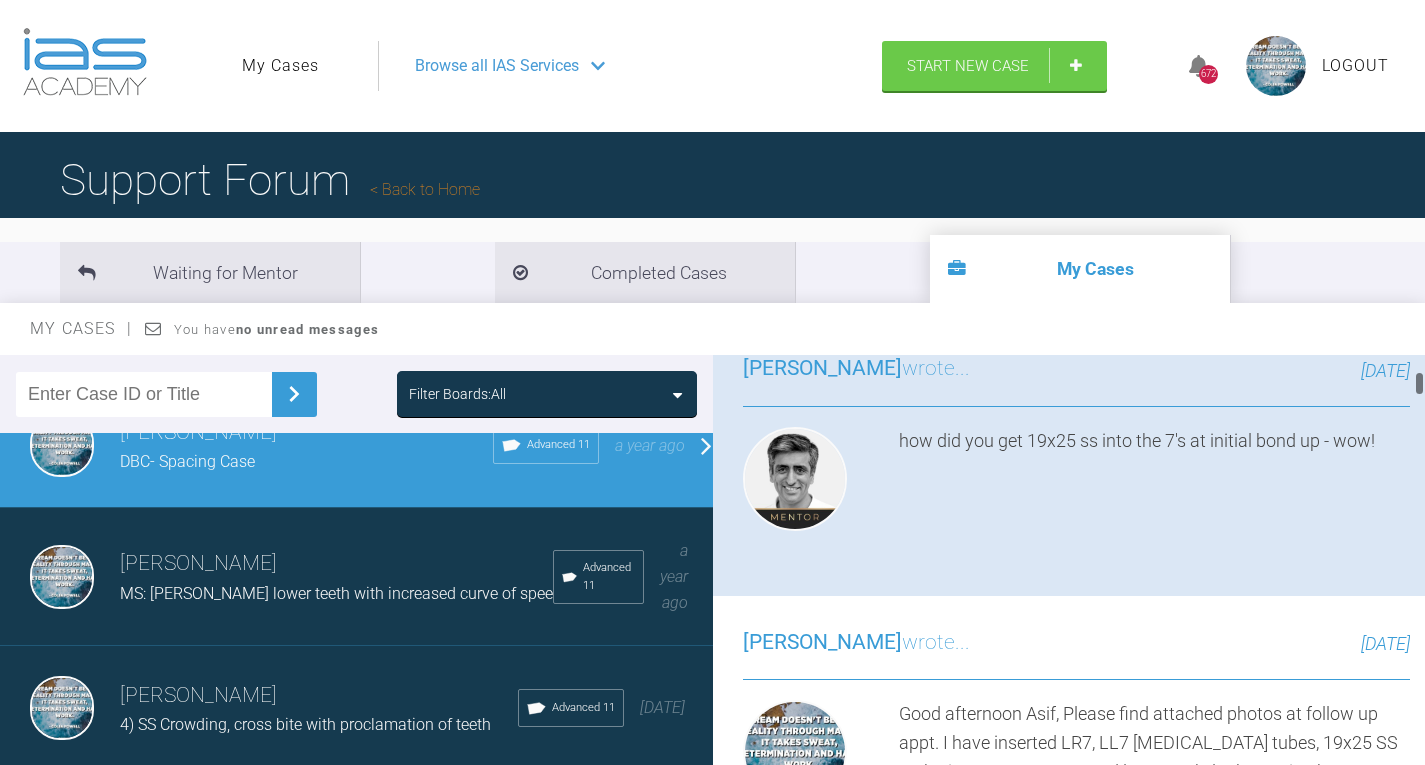 scroll, scrollTop: 800, scrollLeft: 0, axis: vertical 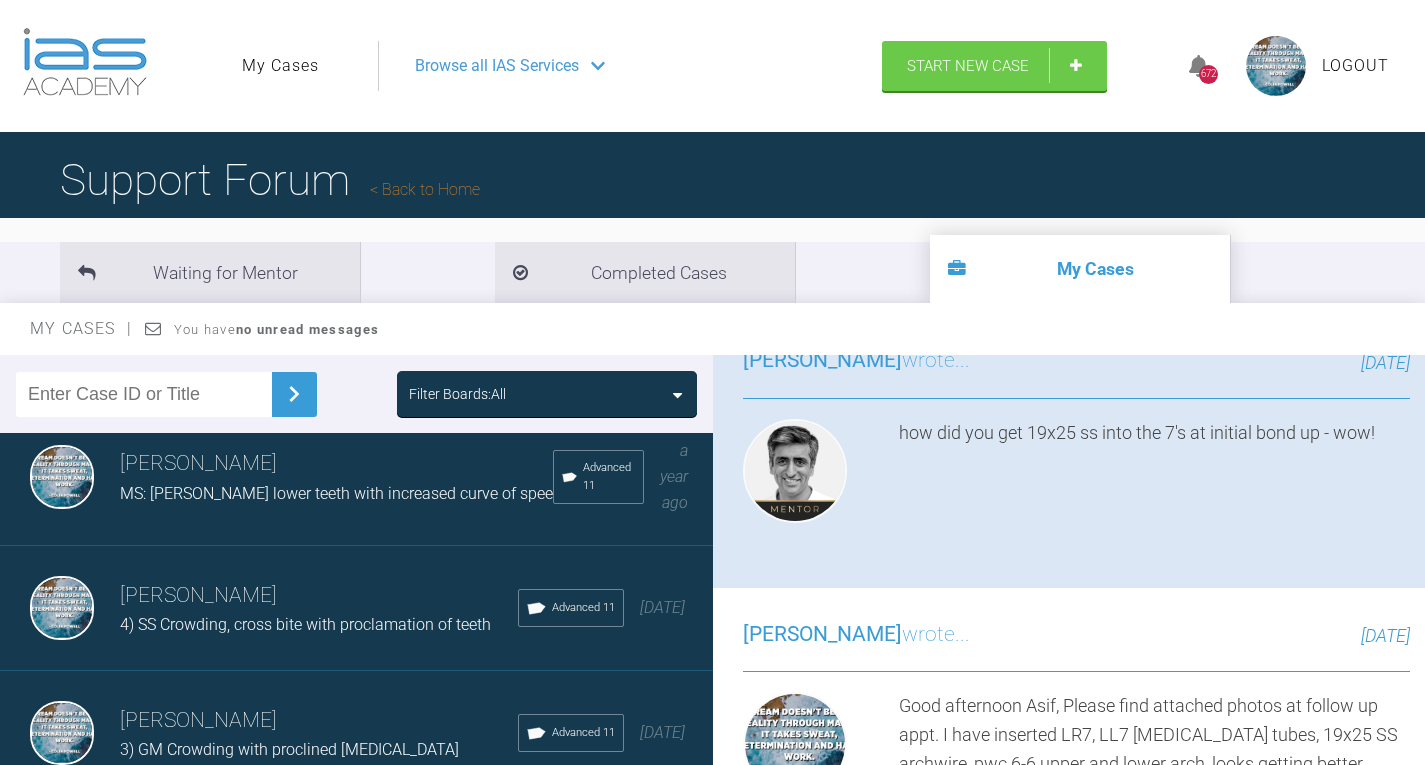click on "MS: Crowding lower teeth with increased curve of spee" at bounding box center (336, 493) 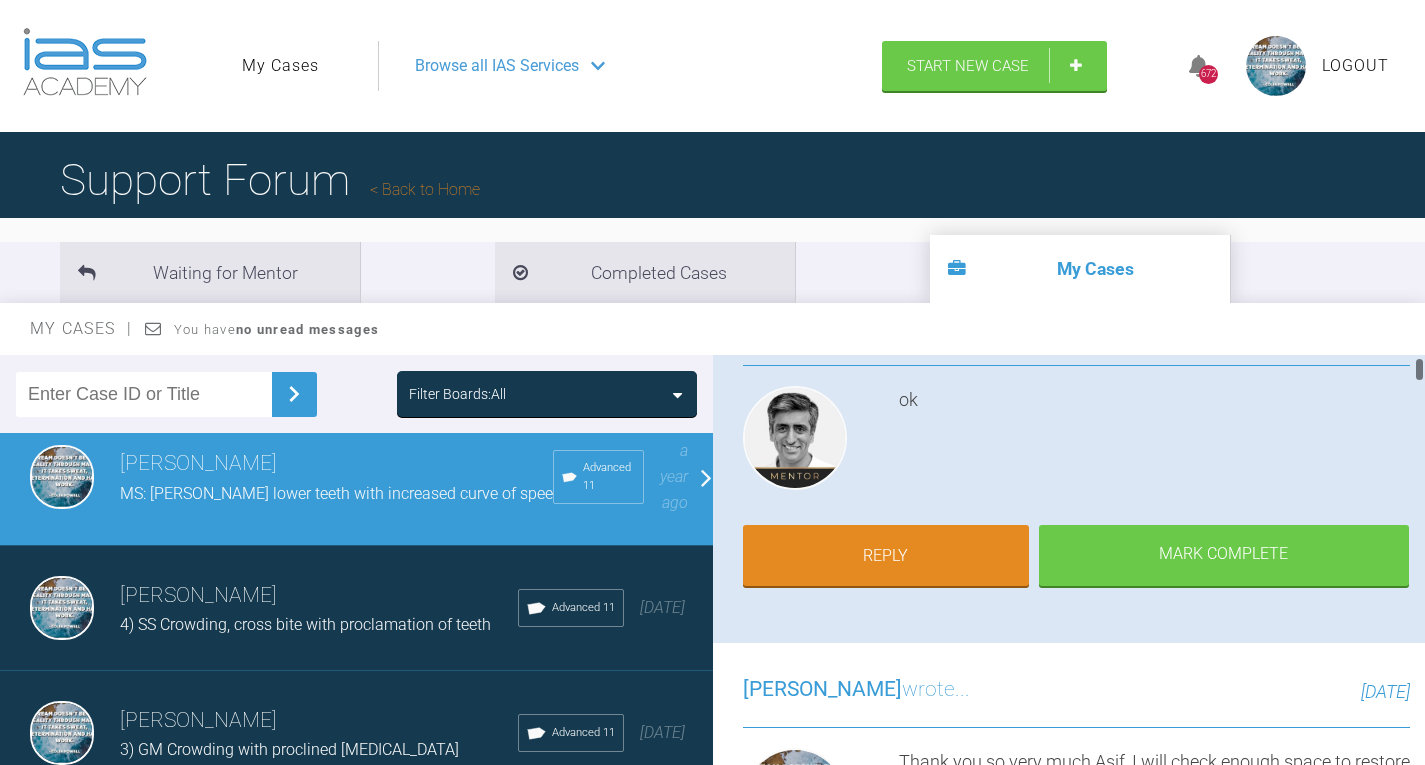 scroll, scrollTop: 200, scrollLeft: 0, axis: vertical 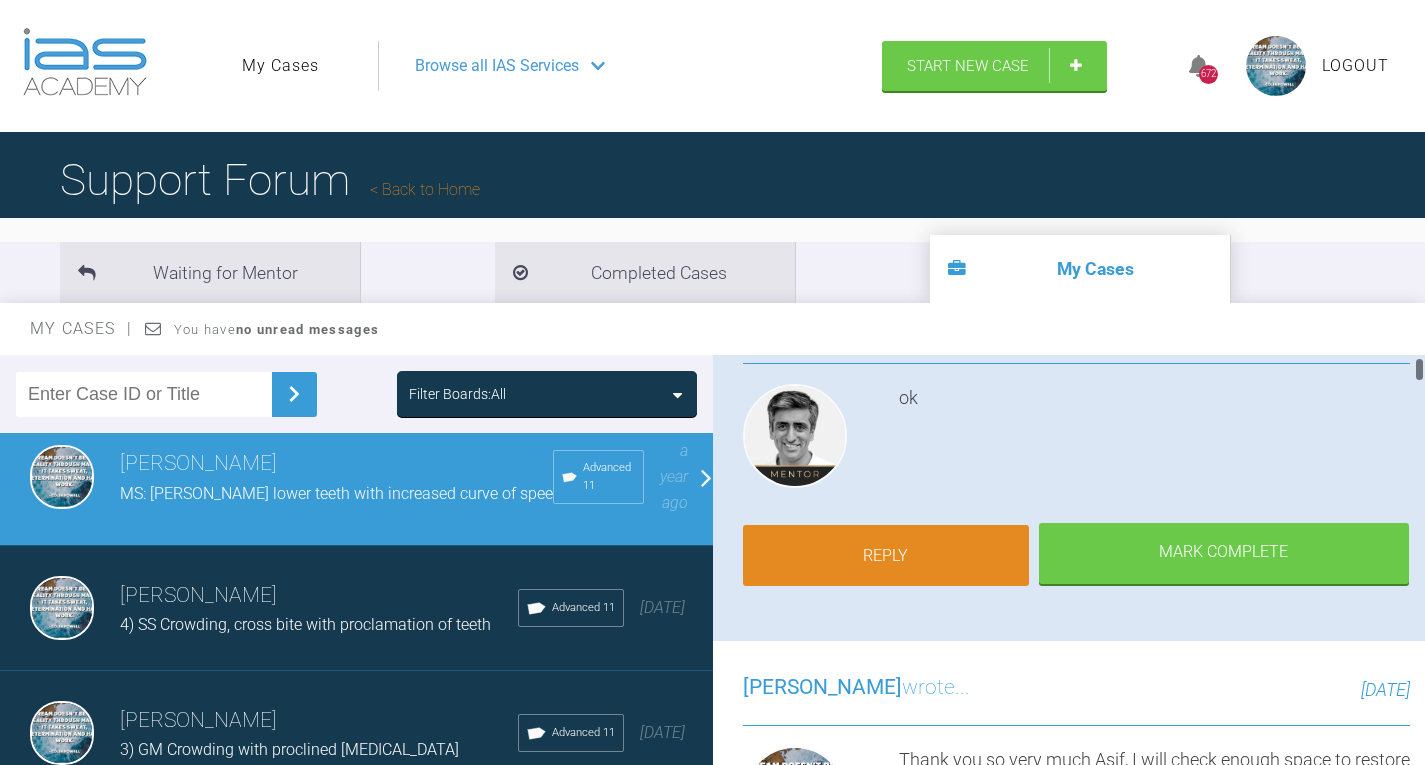 click on "Reply" at bounding box center [886, 556] 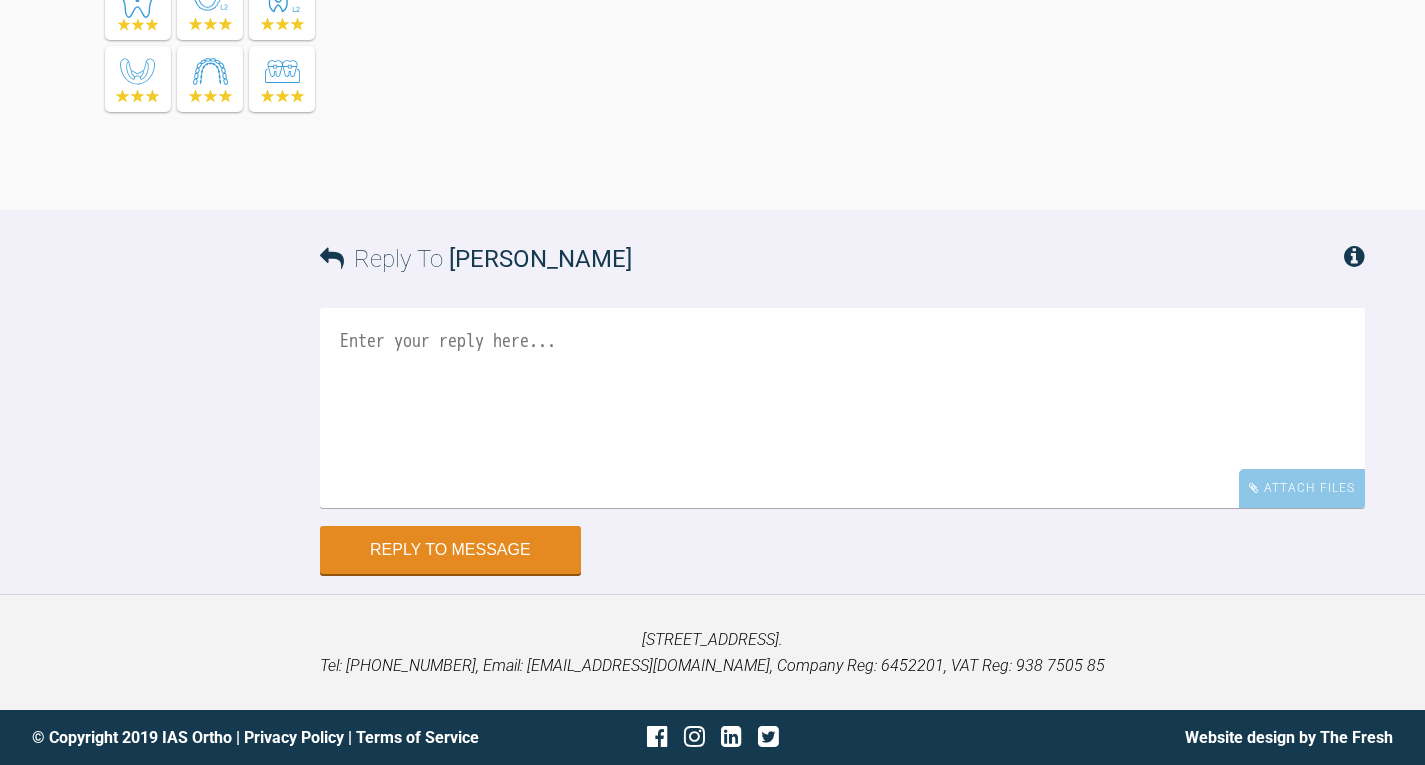 scroll, scrollTop: 39342, scrollLeft: 0, axis: vertical 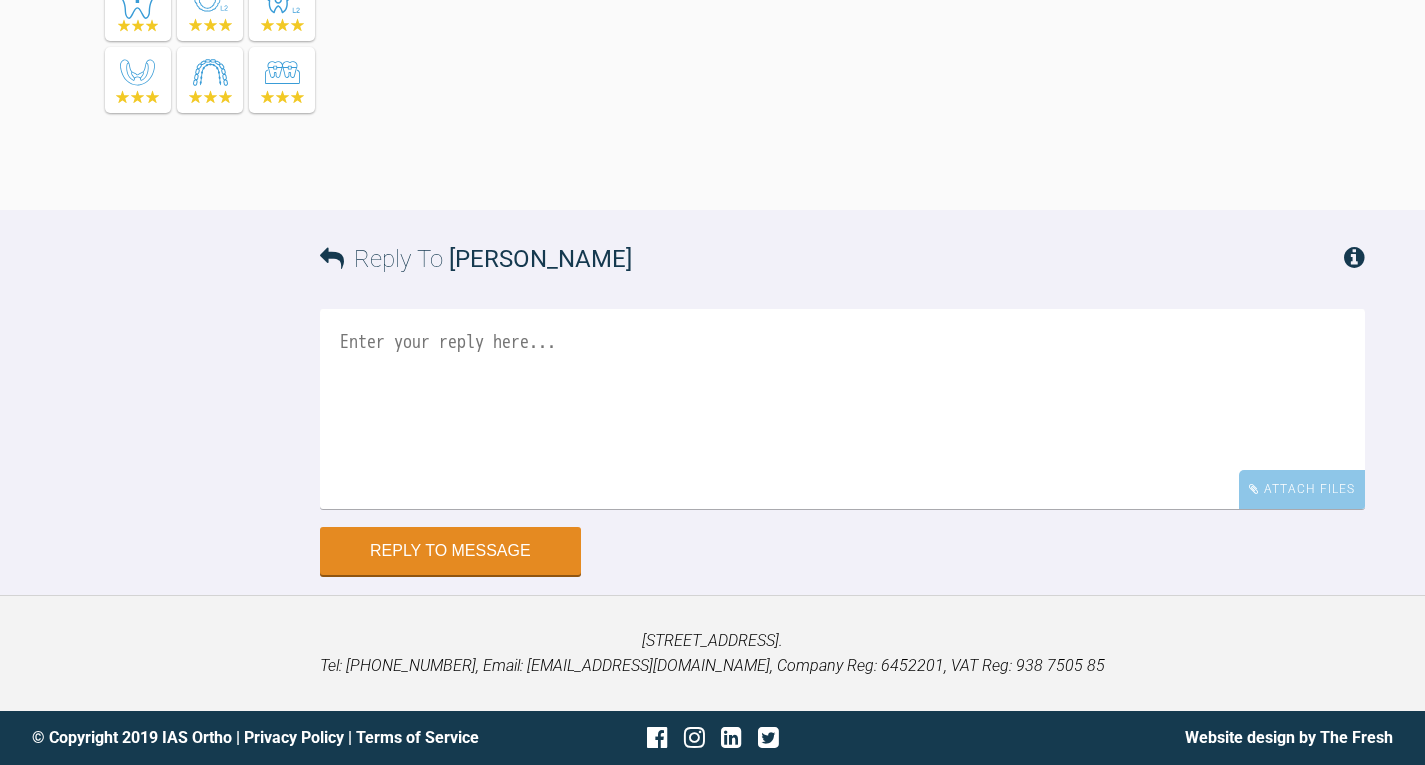 click at bounding box center (842, 409) 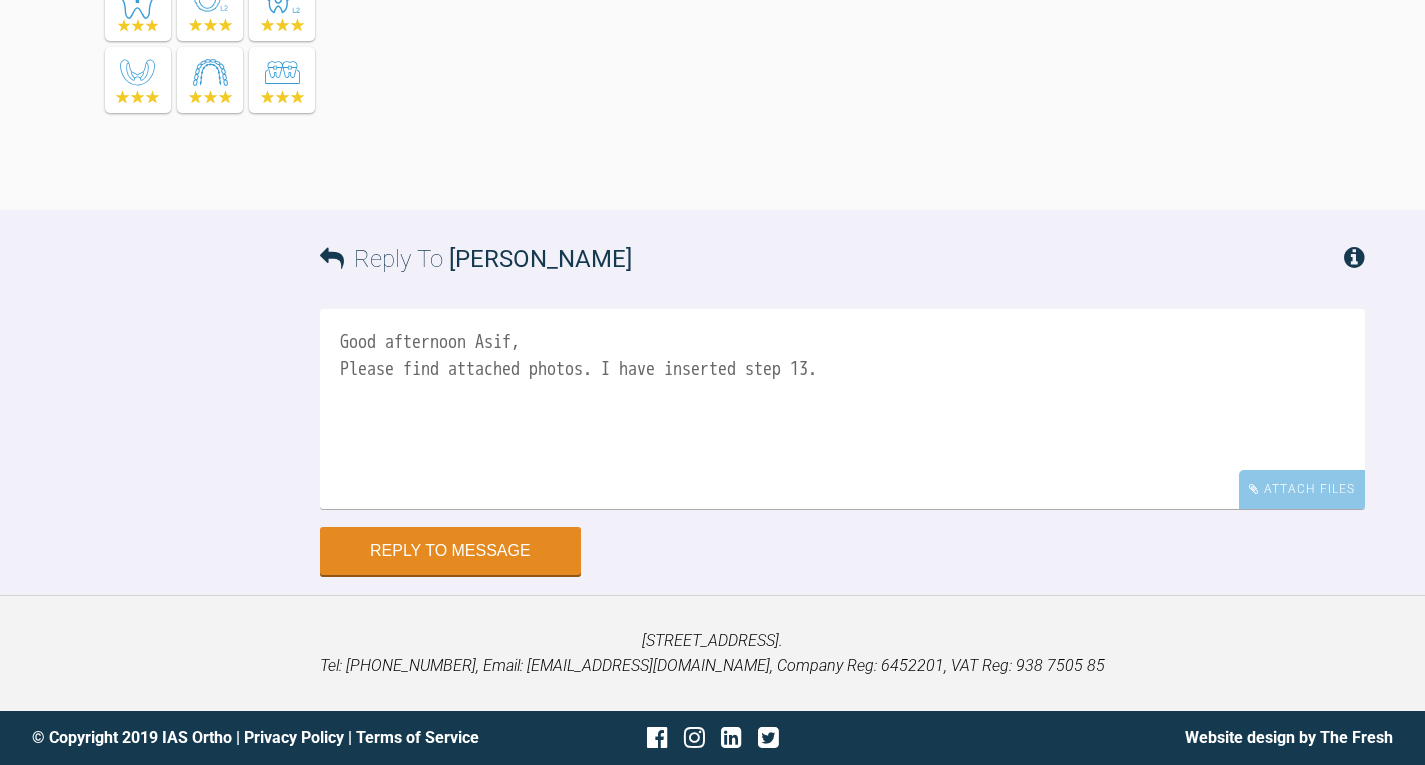 scroll, scrollTop: 39342, scrollLeft: 0, axis: vertical 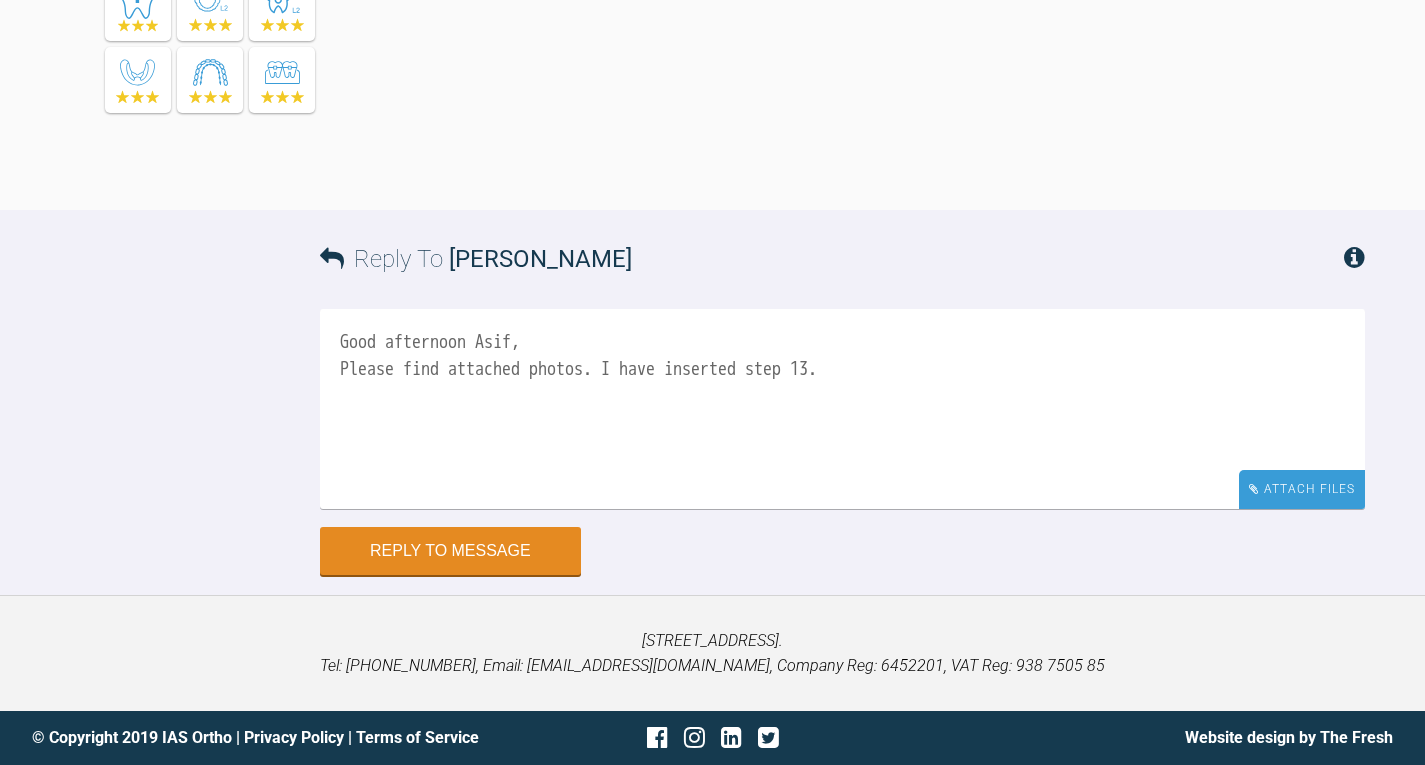 type on "Good afternoon Asif,
Please find attached photos. I have inserted step 13." 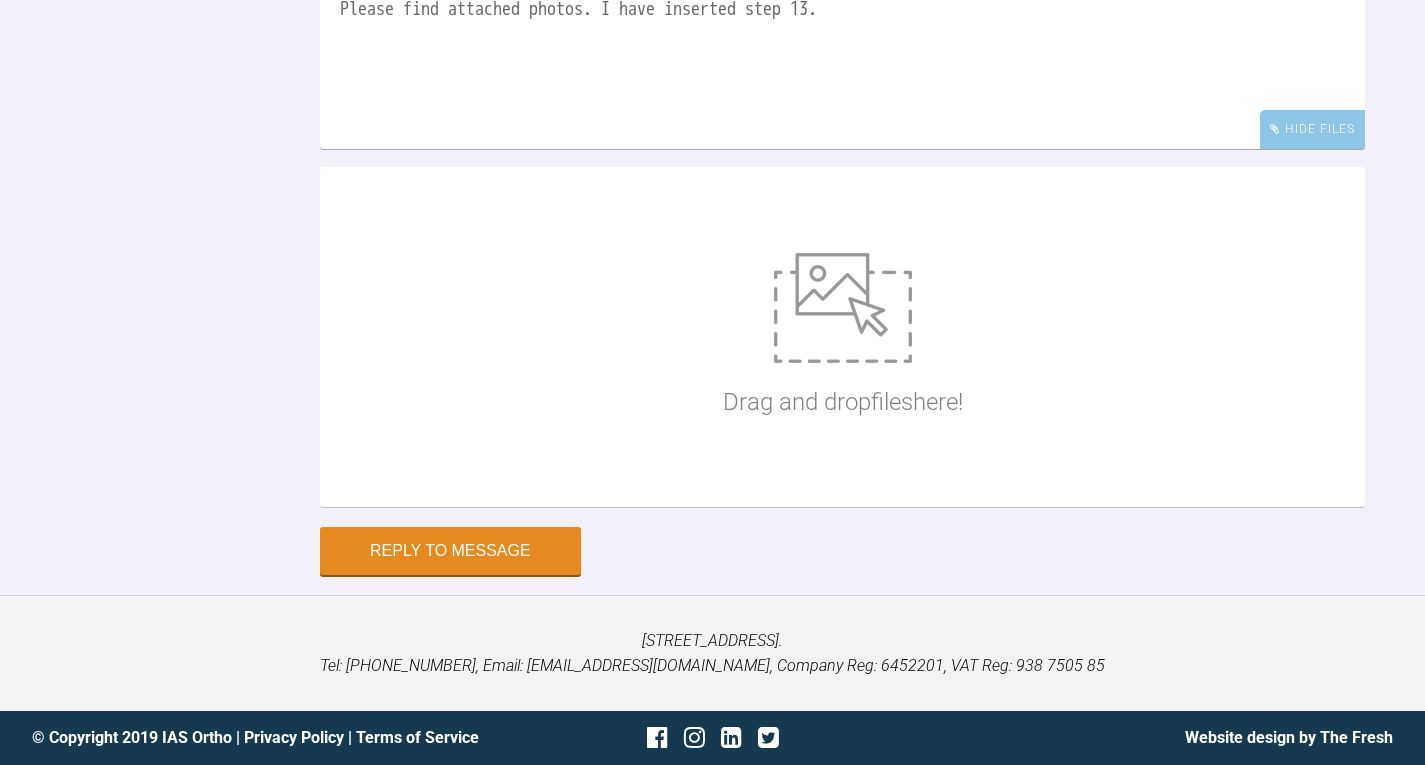 scroll, scrollTop: 39642, scrollLeft: 0, axis: vertical 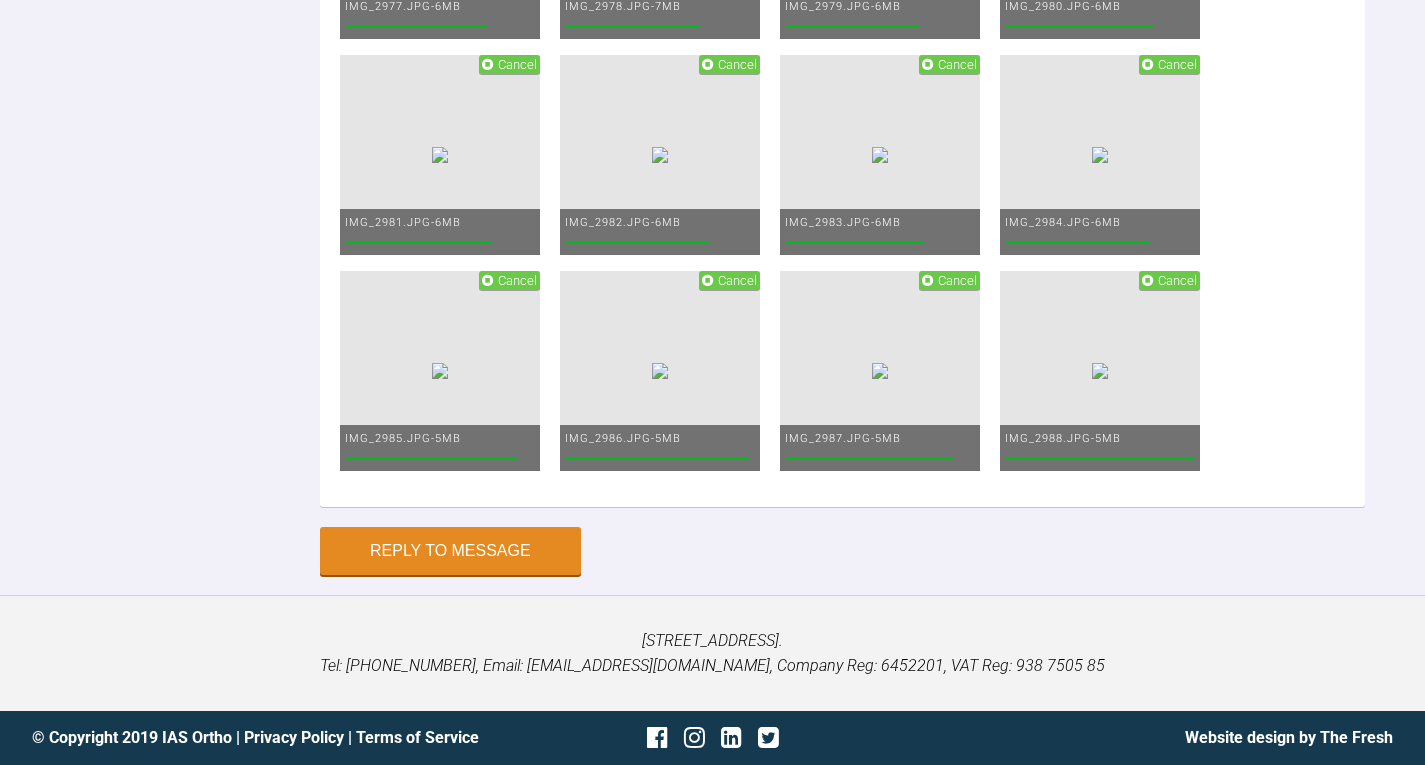 click on "Good afternoon Asif,
Please find attached photos. I have inserted step 13." at bounding box center [842, -958] 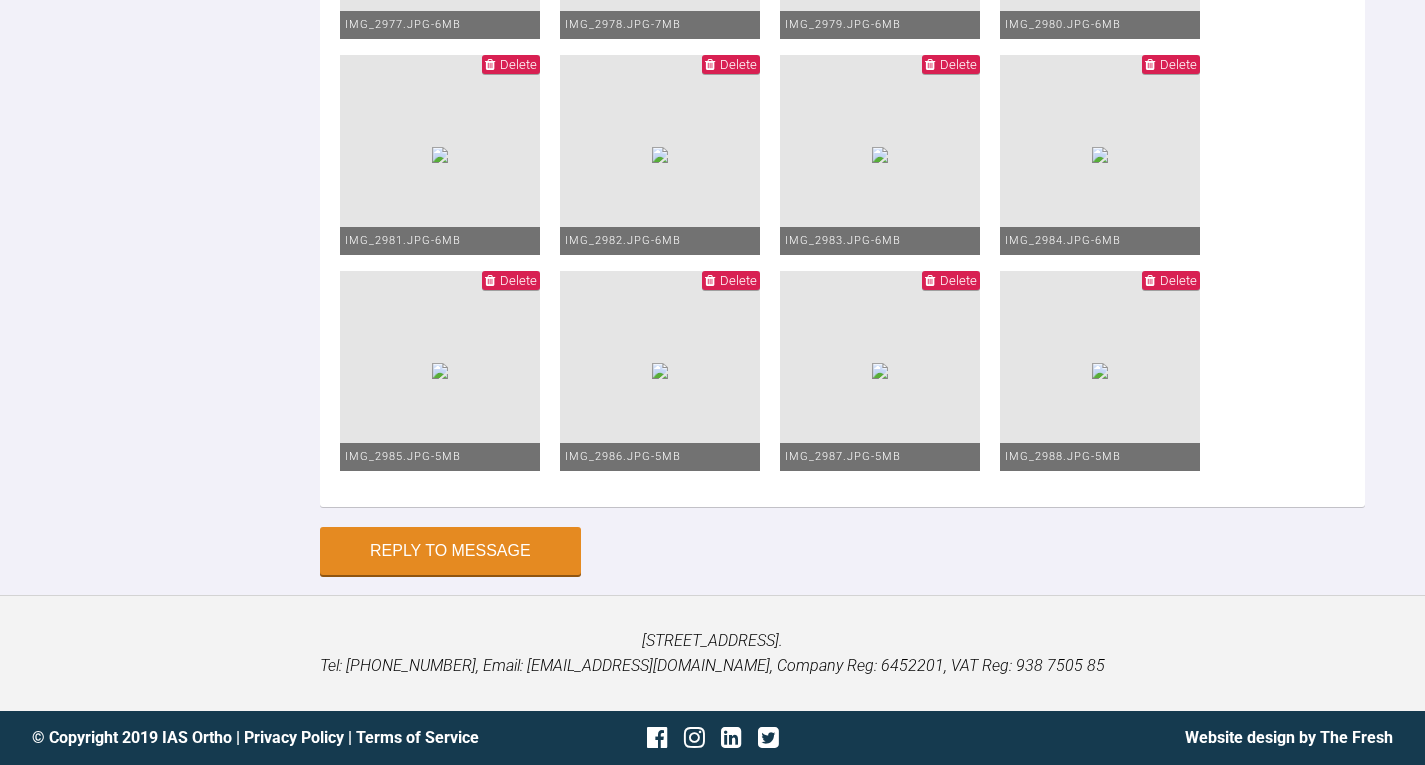 click on "Good afternoon Asif,
Please find attached photos. I have inserted step 13. I have checked overbite looks ok to me with enough space for composite bonding for" at bounding box center [842, -958] 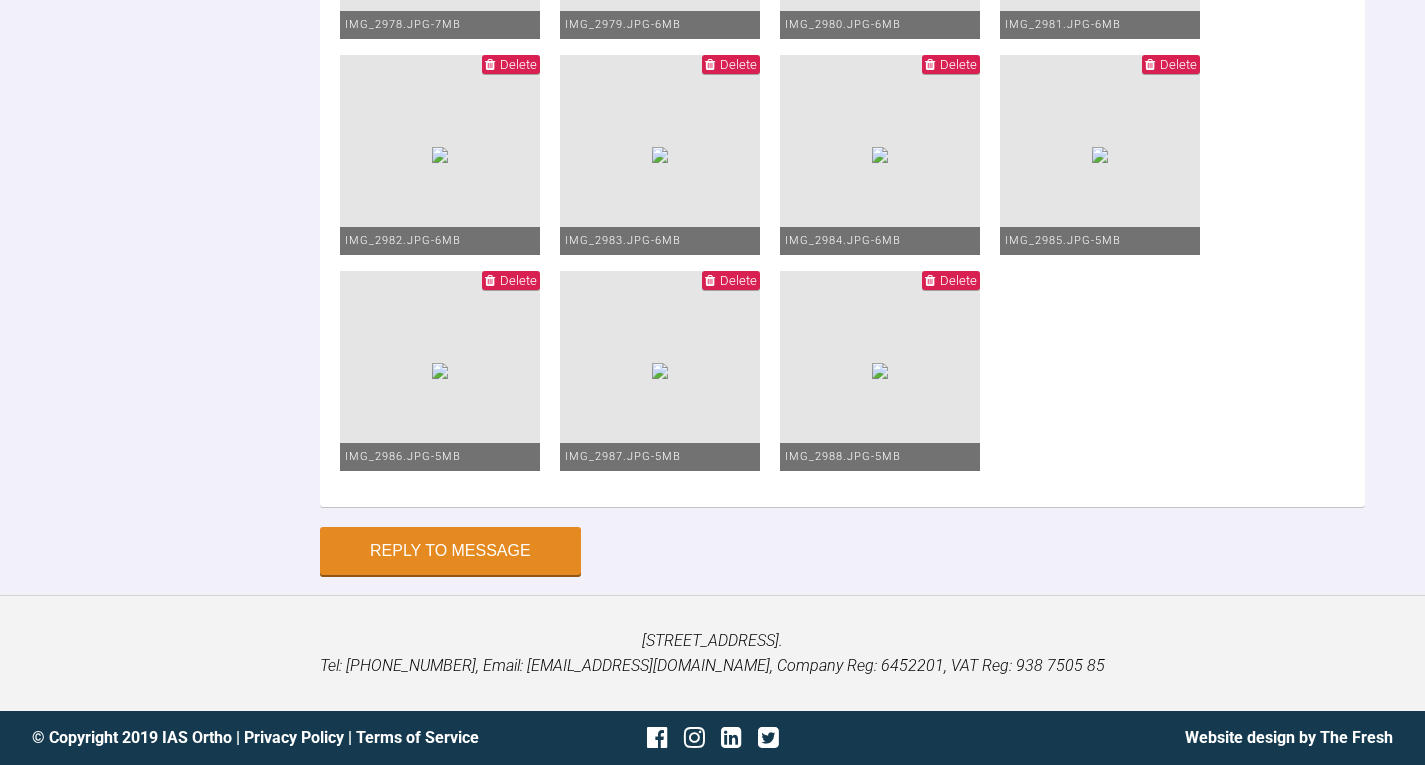 click on "Delete" at bounding box center (518, -584) 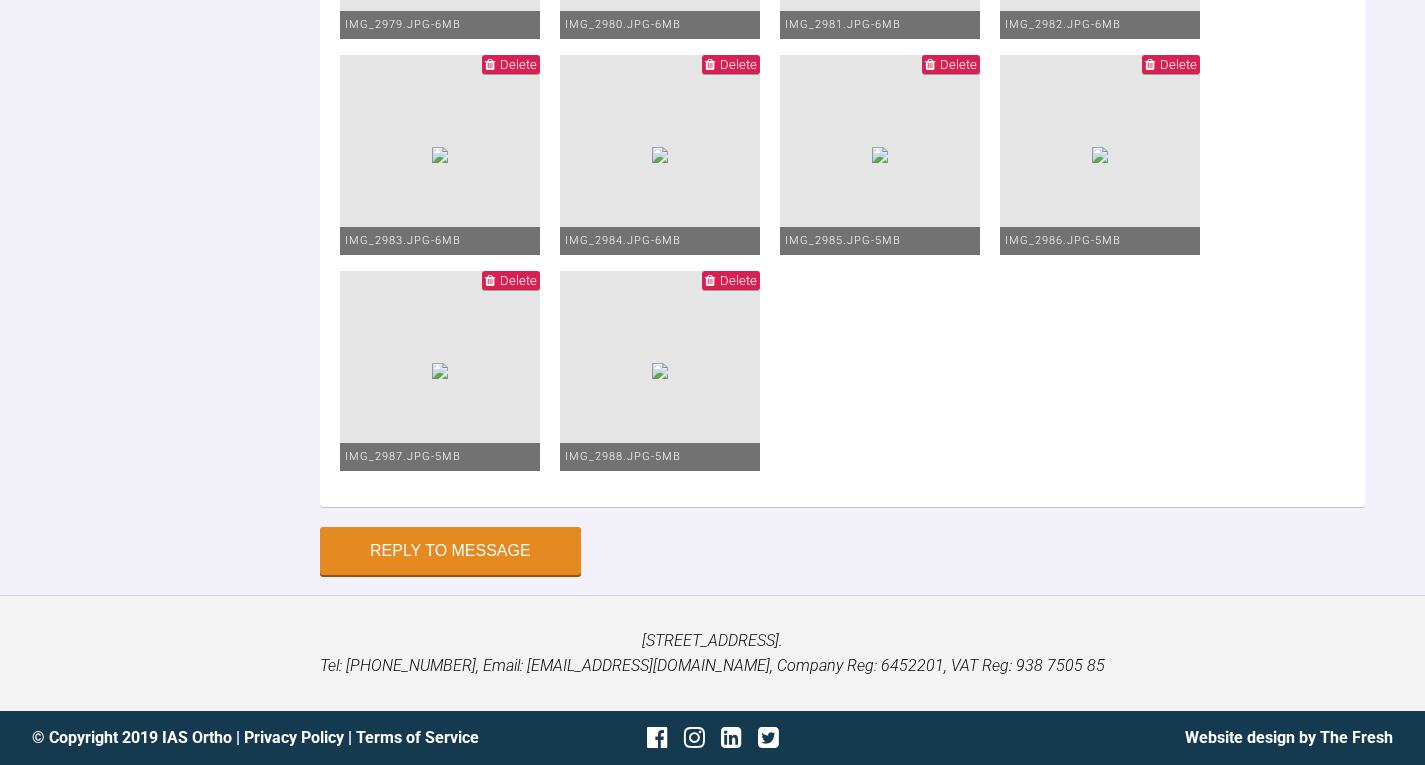 scroll, scrollTop: 40242, scrollLeft: 0, axis: vertical 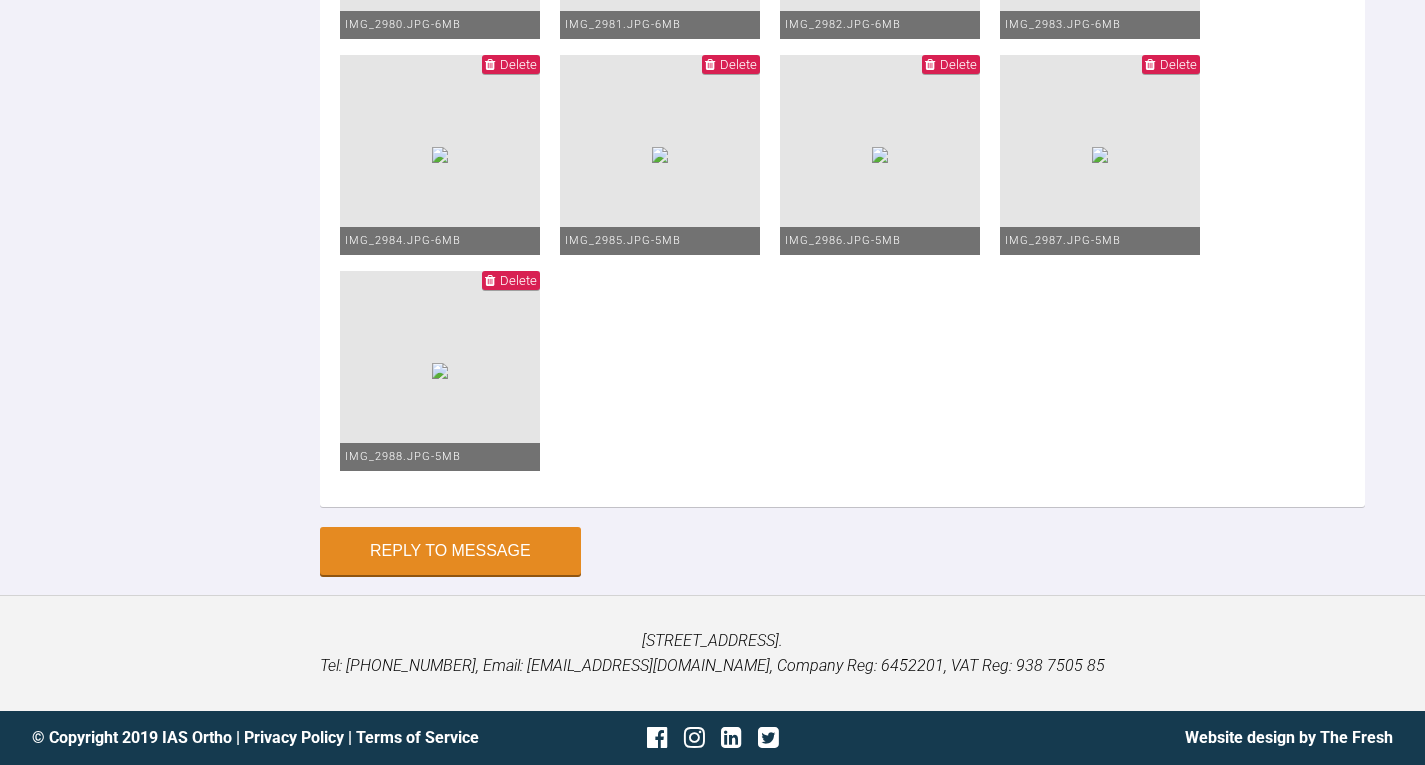 click on "Good afternoon Asif,
Please find attached photos. I have inserted step 13. Patient would like composite bonding for UR2-UL2. I have checked overbite looks ok to me with enough space for composite bonding for UR2-UL2. This is the last step for this course of treatment. Please guide further. Patient is happy. Should i proceed to composite bonding / retention in his net appointments." at bounding box center (842, -958) 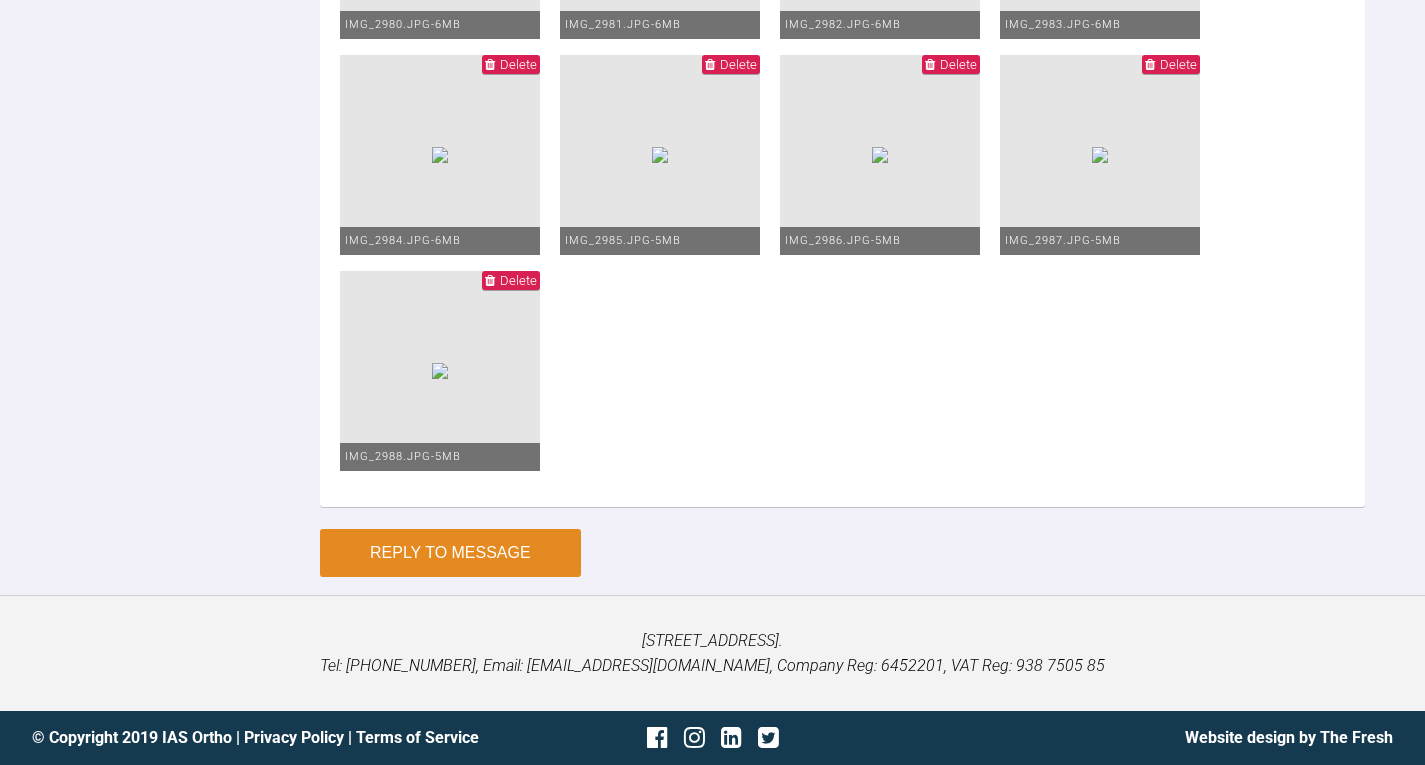 type on "Good afternoon Asif,
Please find attached photos. I have inserted step 13. Patient would like composite bonding for UR2-UL2. I have checked overbite looks ok to me with enough space for composite bonding for UR2-UL2. This is the last step for this course of treatment. Please guide further. Patient is happy with the results. Should i proceed to composite bonding / retention in his net appointments? Any suggestions please? Thank you so very much" 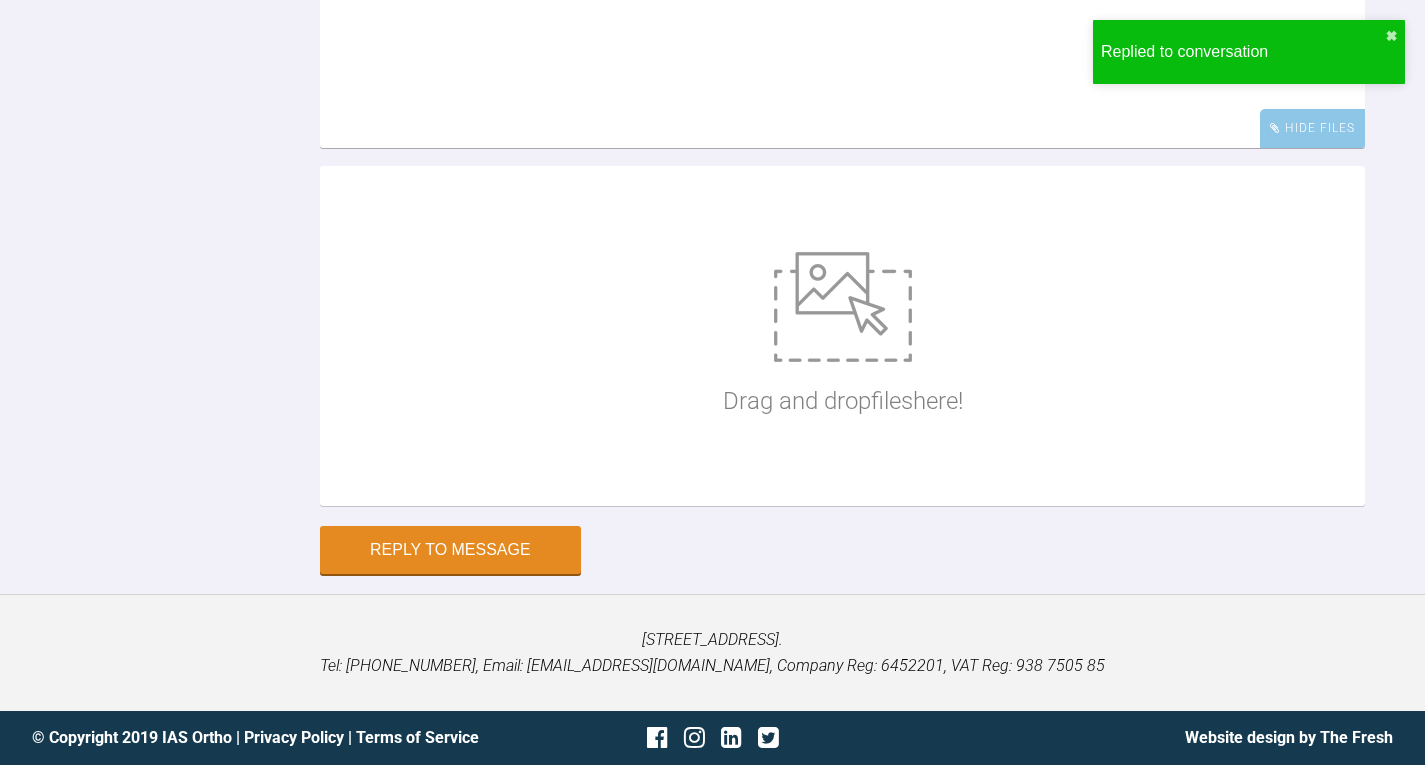 scroll, scrollTop: 39847, scrollLeft: 0, axis: vertical 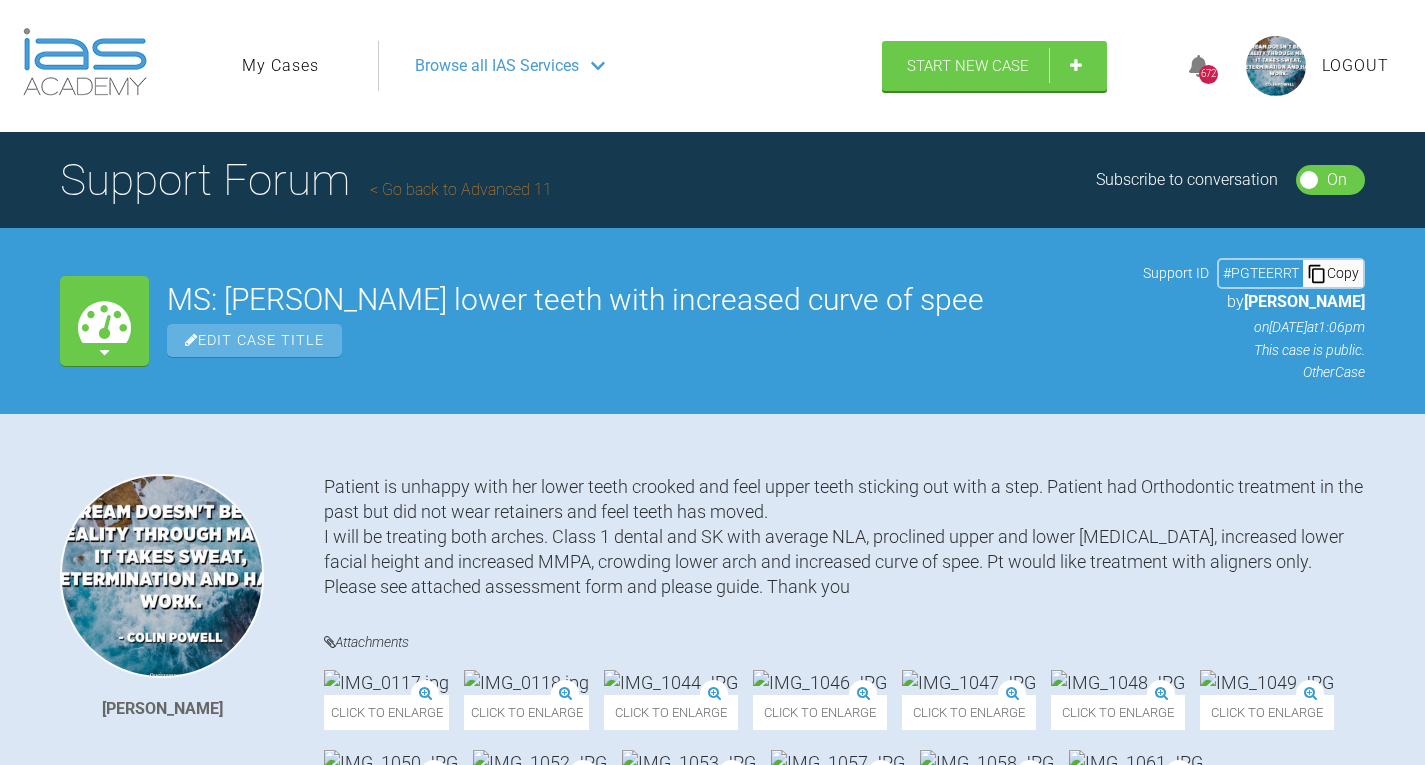 click on "My Cases" at bounding box center (280, 66) 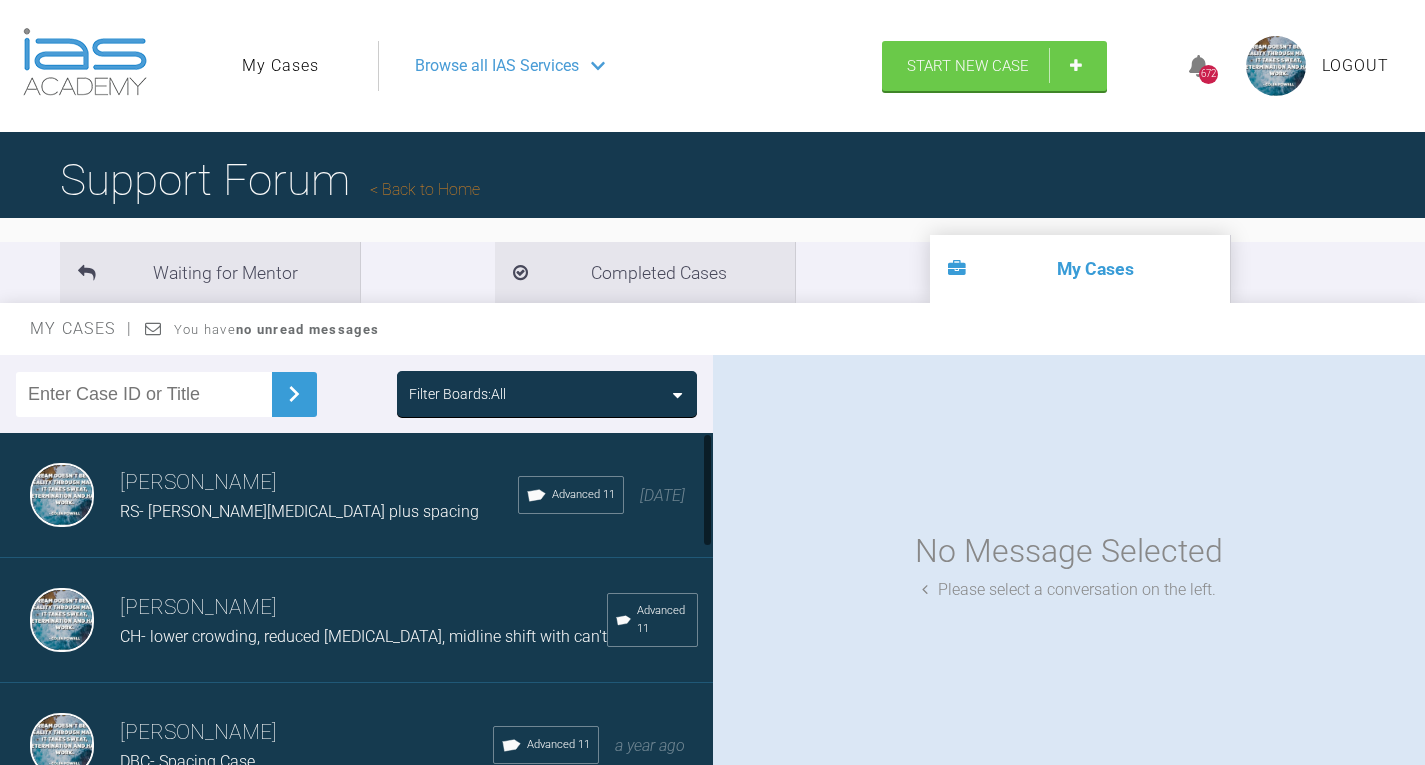 scroll, scrollTop: 200, scrollLeft: 0, axis: vertical 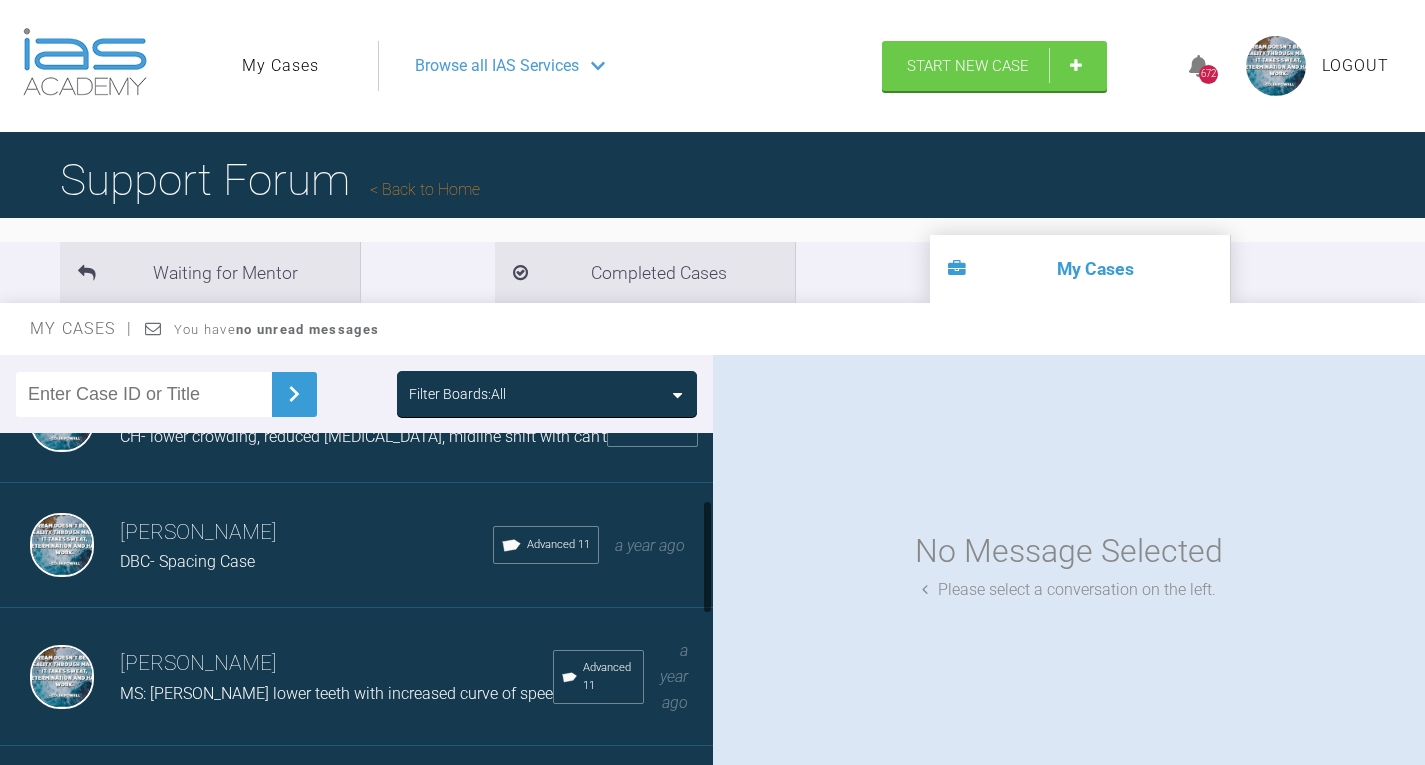 click on "MS: Crowding lower teeth with increased curve of spee" at bounding box center (336, 694) 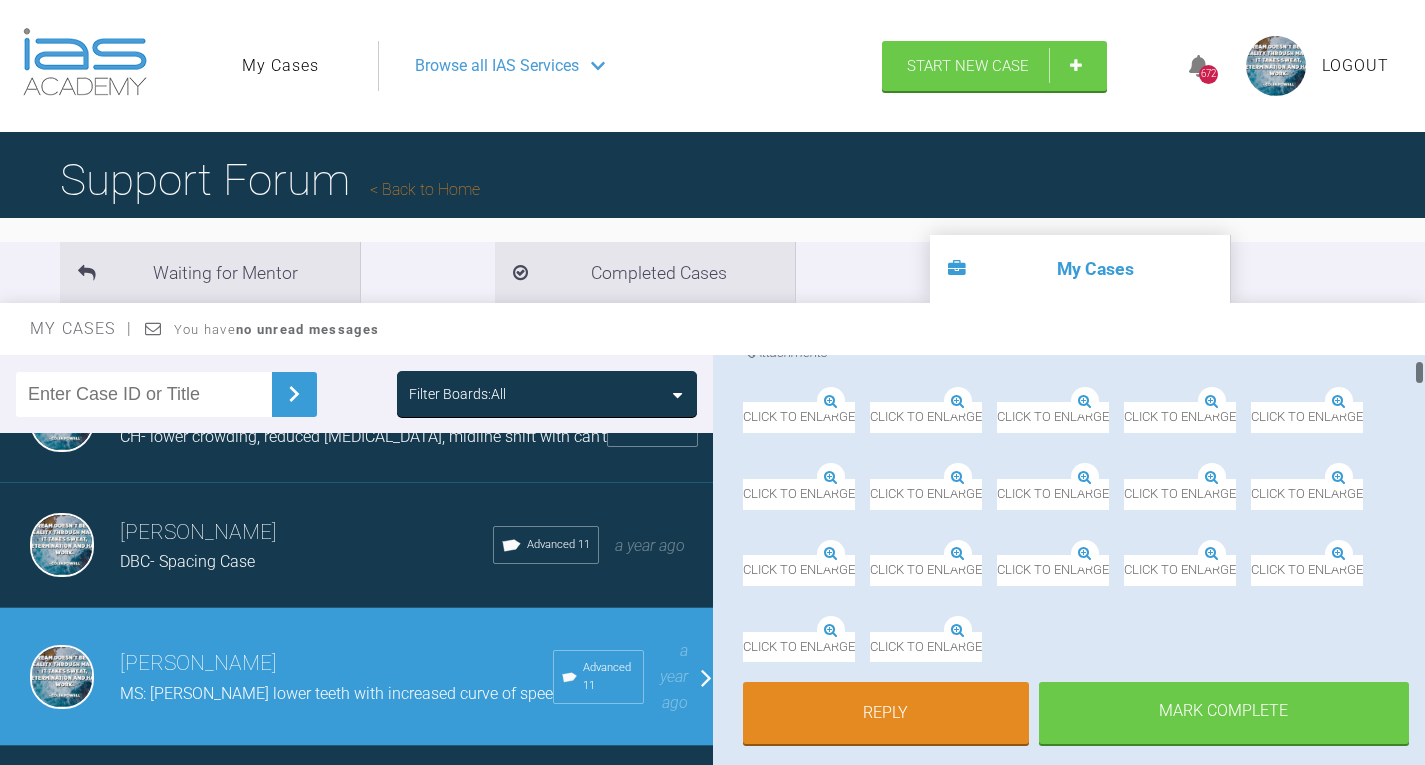 scroll, scrollTop: 100, scrollLeft: 0, axis: vertical 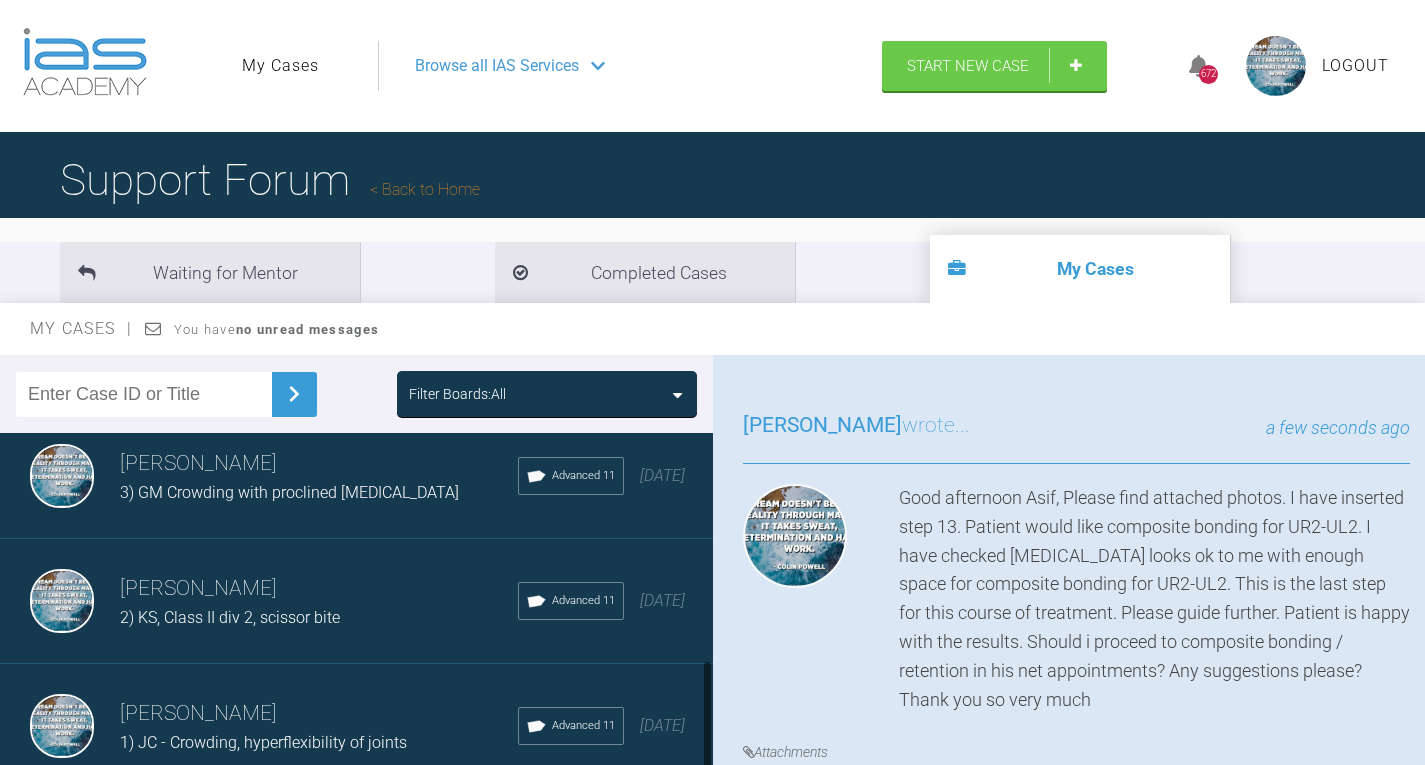 click on "Waseem Farooq 2) KS, Class II div 2, scissor bite Advanced 11 2 years ago" at bounding box center (364, 601) 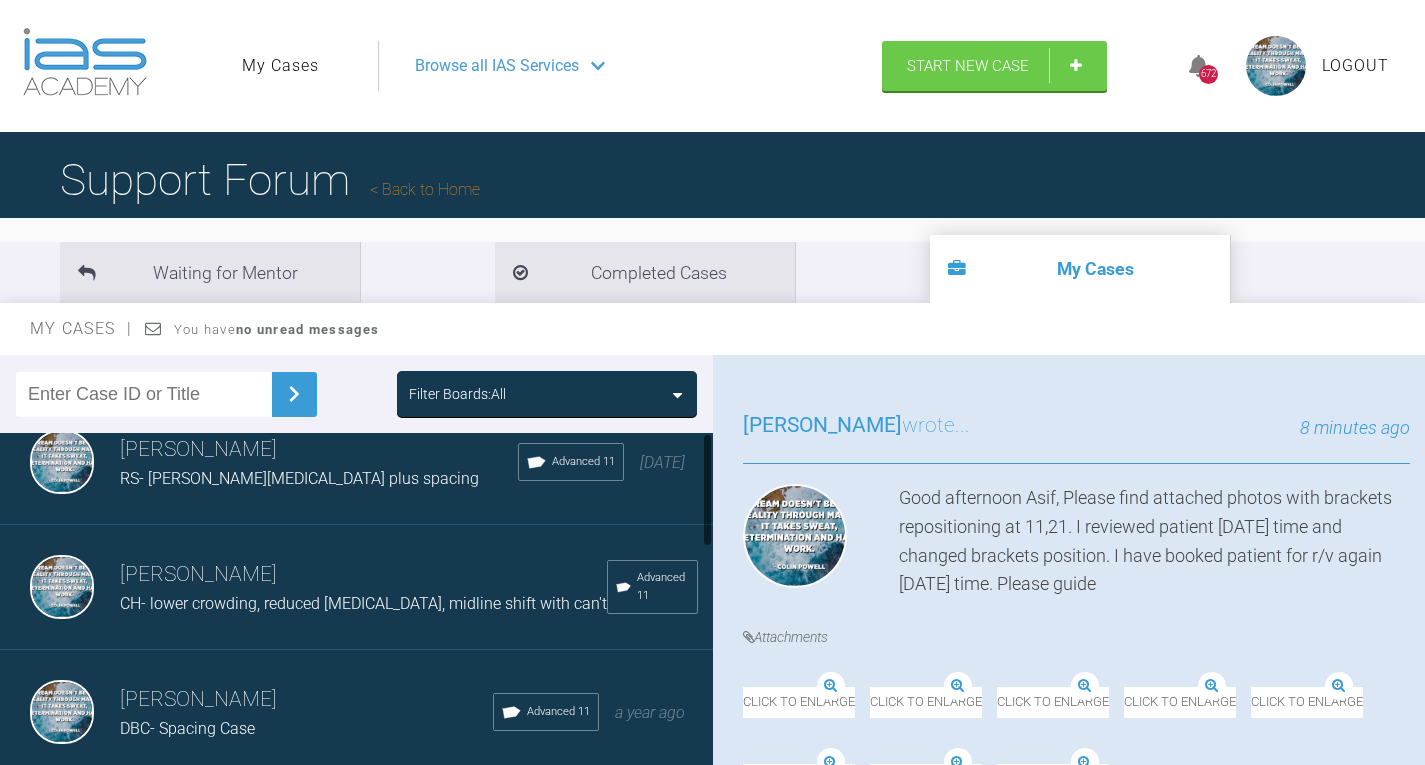 scroll, scrollTop: 0, scrollLeft: 0, axis: both 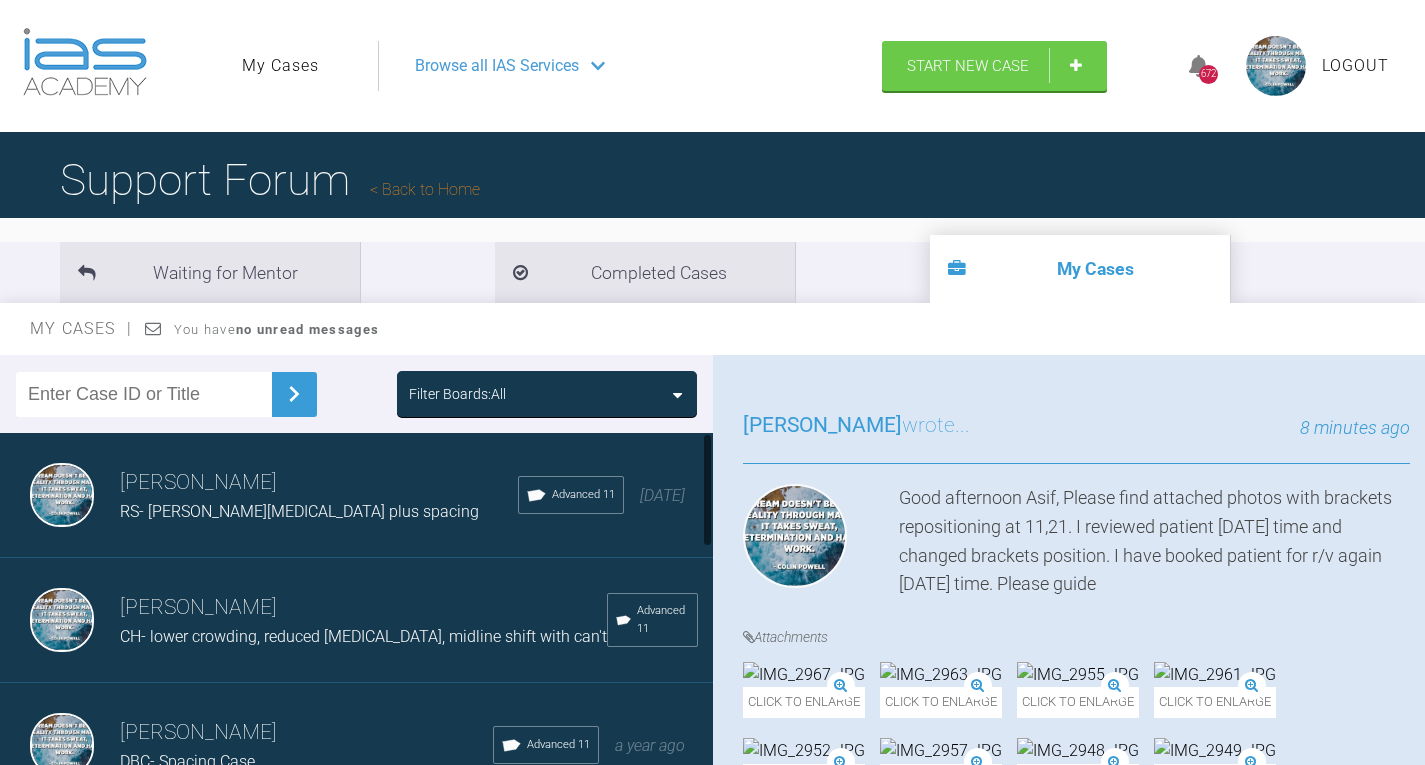 click on "RS- Midline Diastema plus spacing" at bounding box center [299, 511] 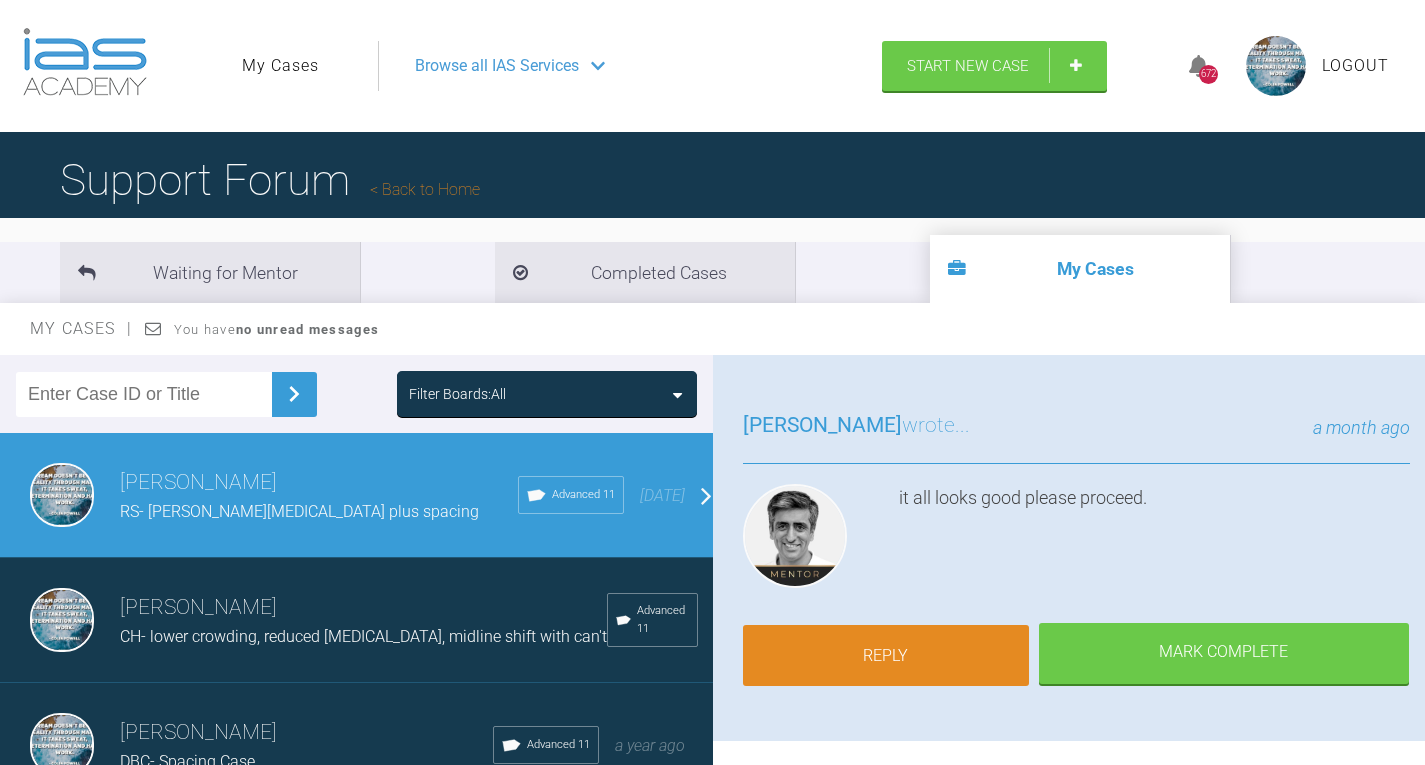 click on "Reply" at bounding box center [886, 656] 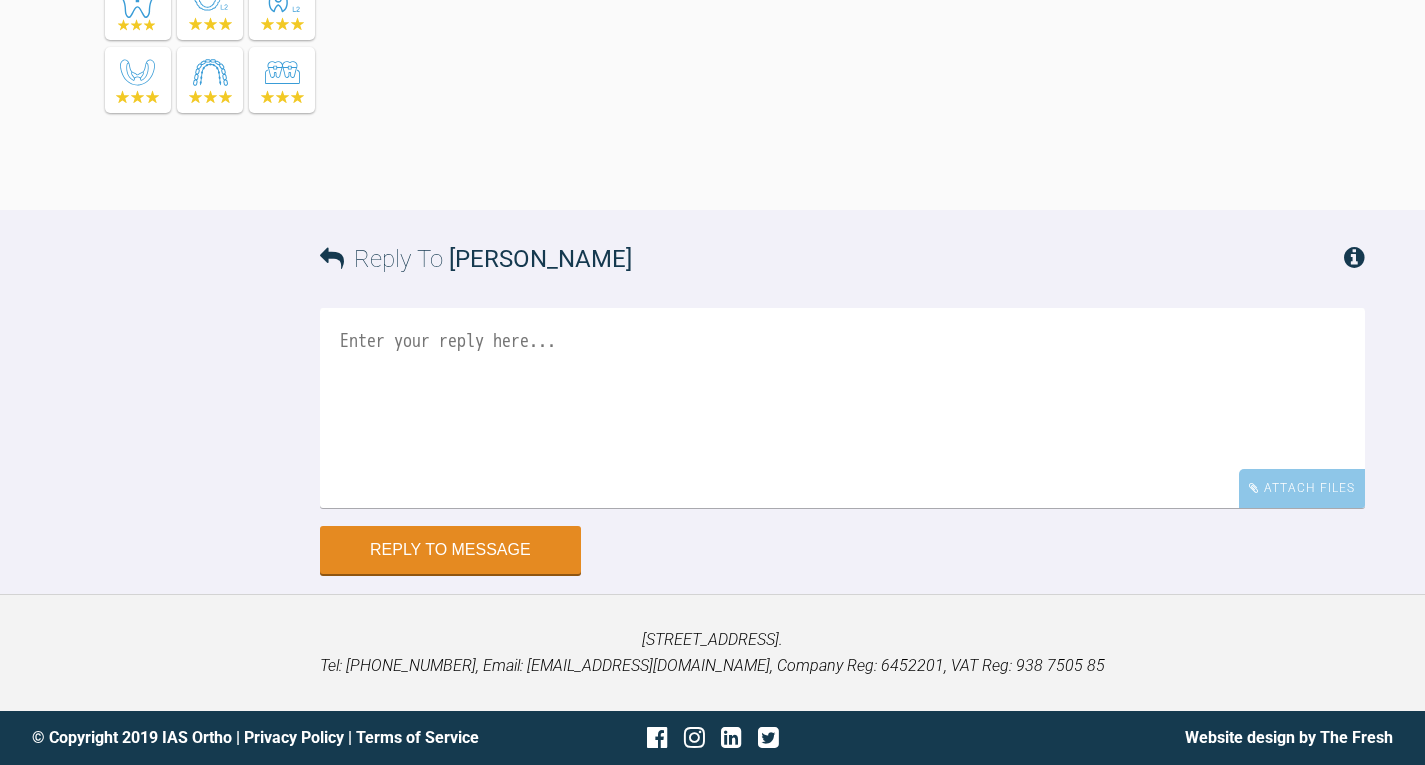 scroll, scrollTop: 17269, scrollLeft: 0, axis: vertical 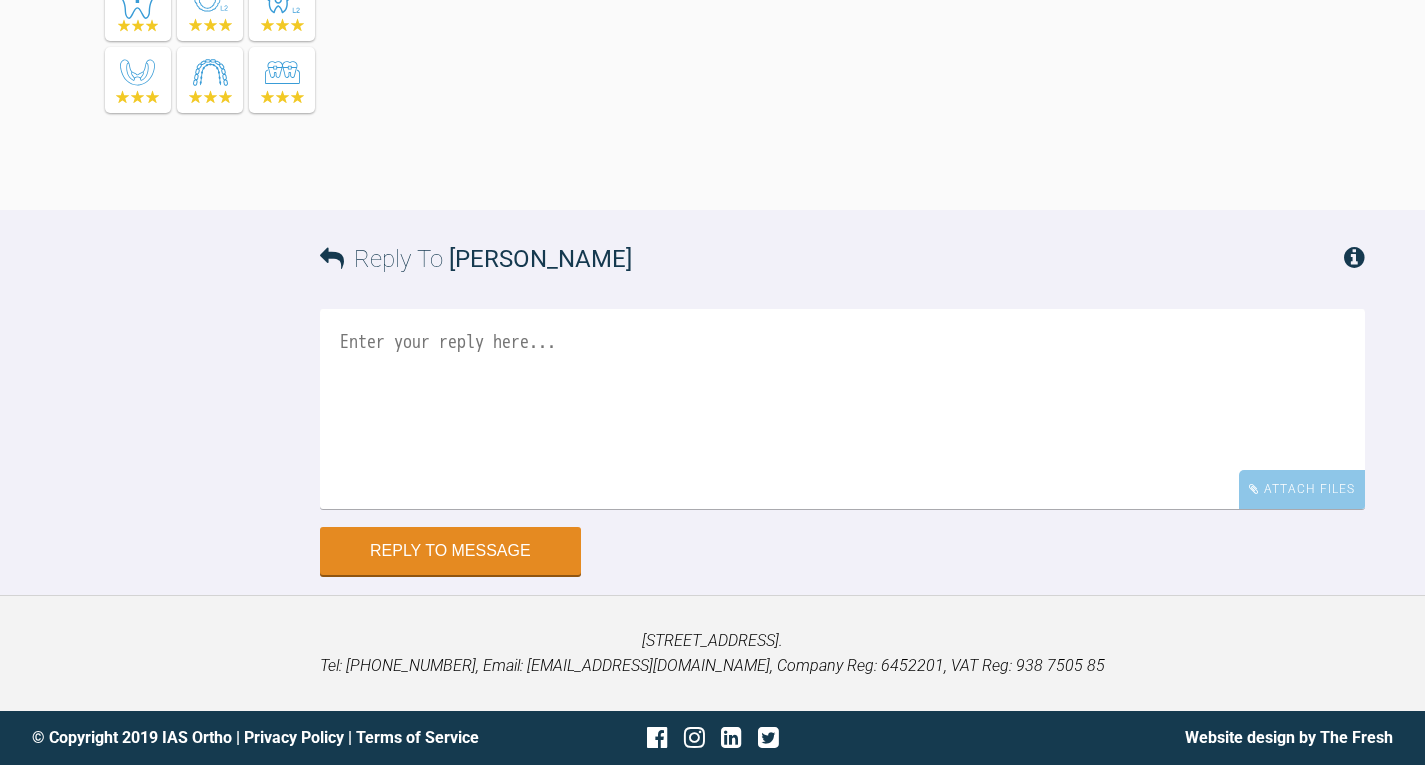 click at bounding box center (842, 409) 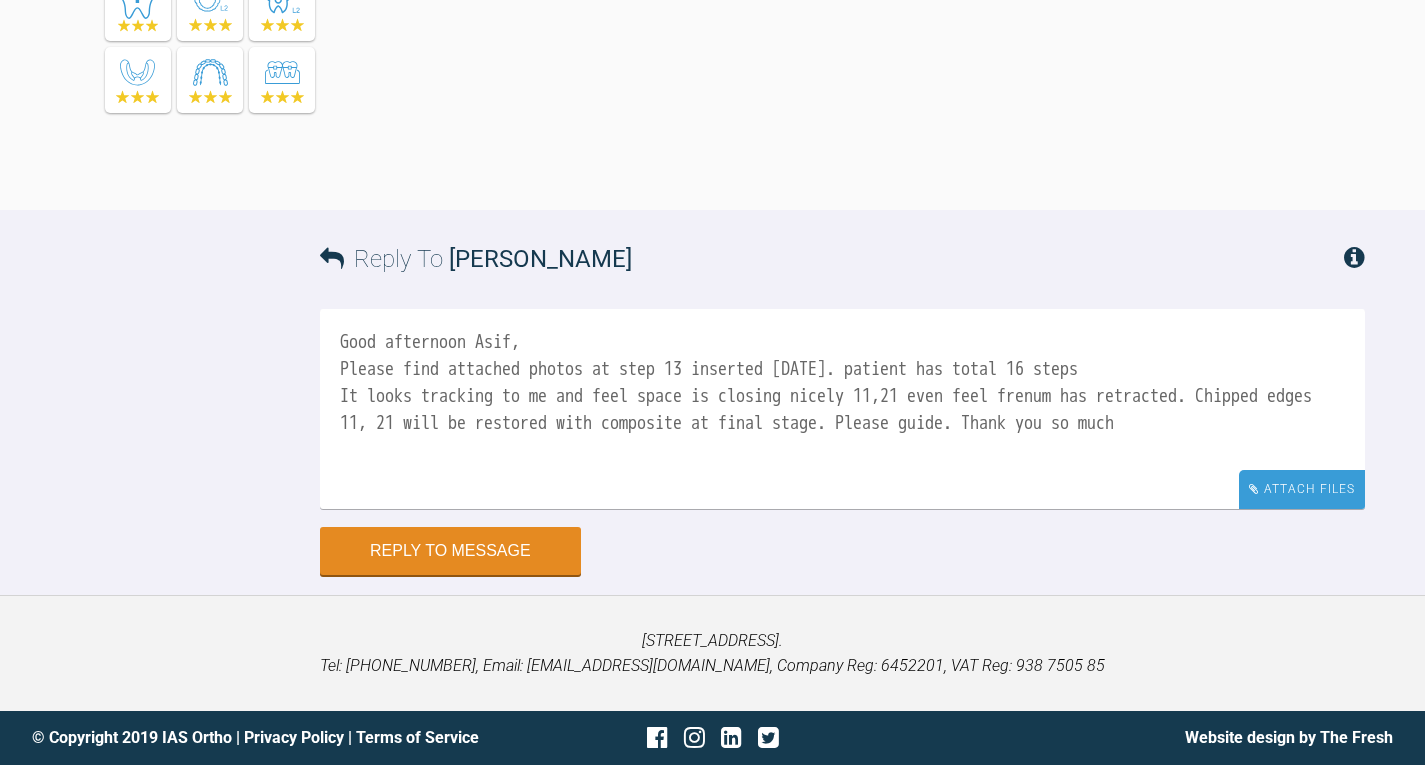 type on "Good afternoon Asif,
Please find attached photos at step 13 inserted today. patient has total 16 steps
It looks tracking to me and feel space is closing nicely 11,21 even feel frenum has retracted. Chipped edges 11, 21 will be restored with composite at final stage. Please guide. Thank you so much" 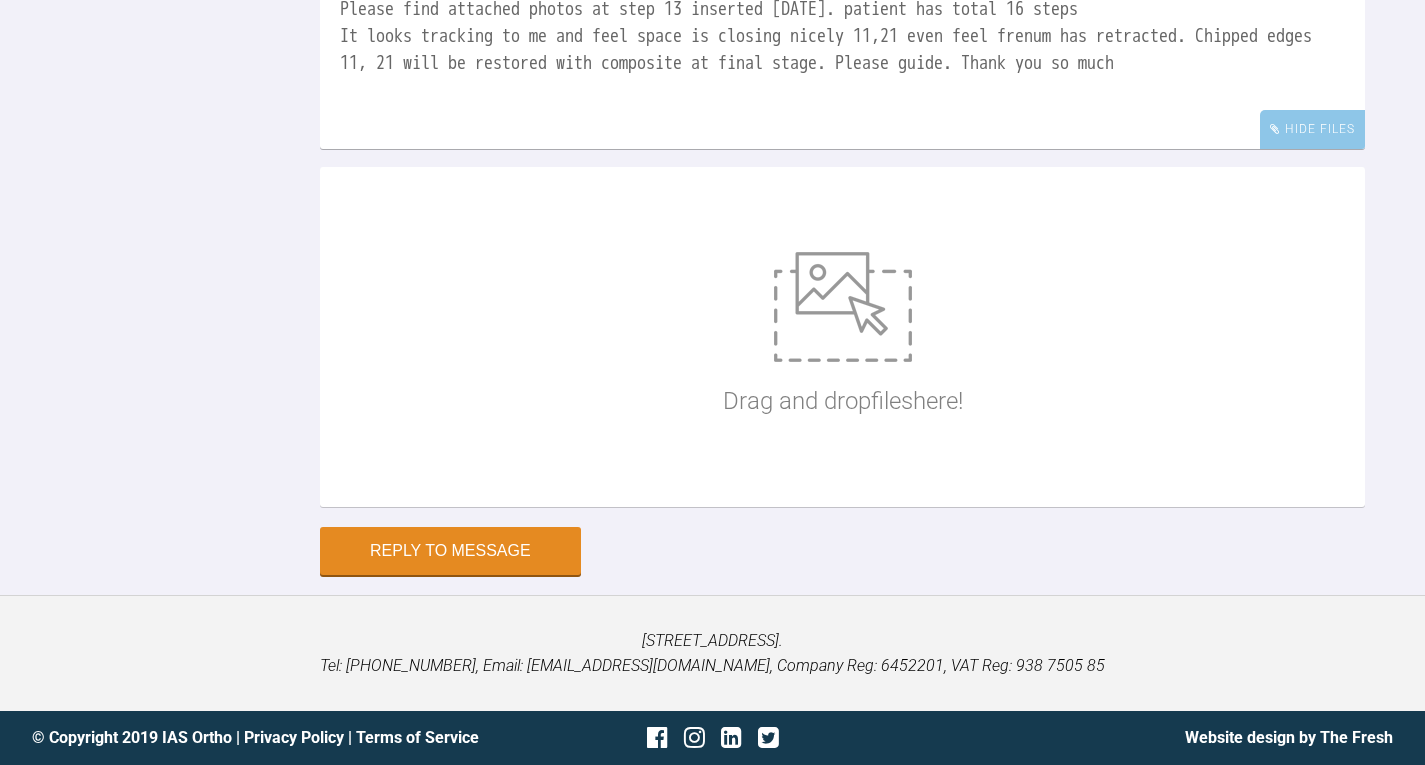 click at bounding box center (843, 307) 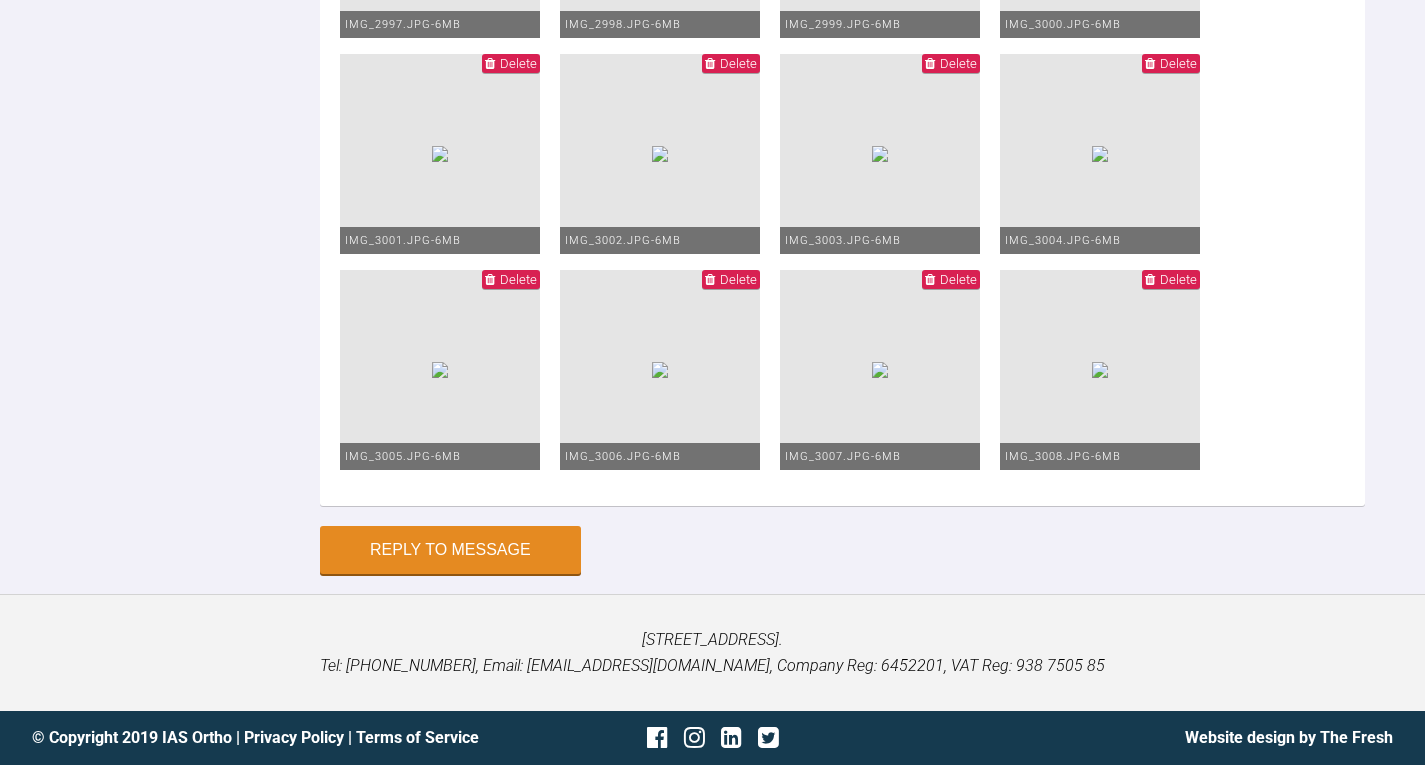 scroll, scrollTop: 17769, scrollLeft: 0, axis: vertical 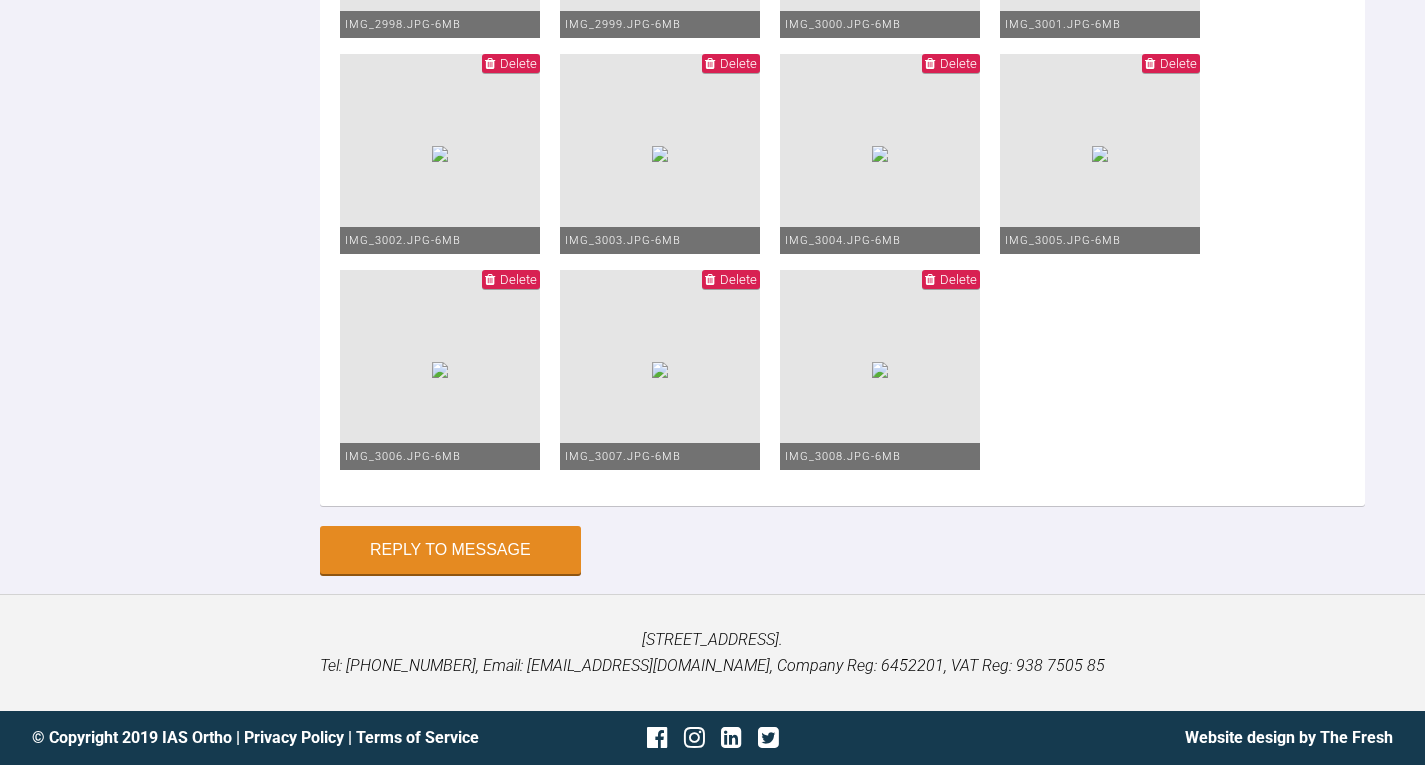 click on "Delete" at bounding box center [518, -585] 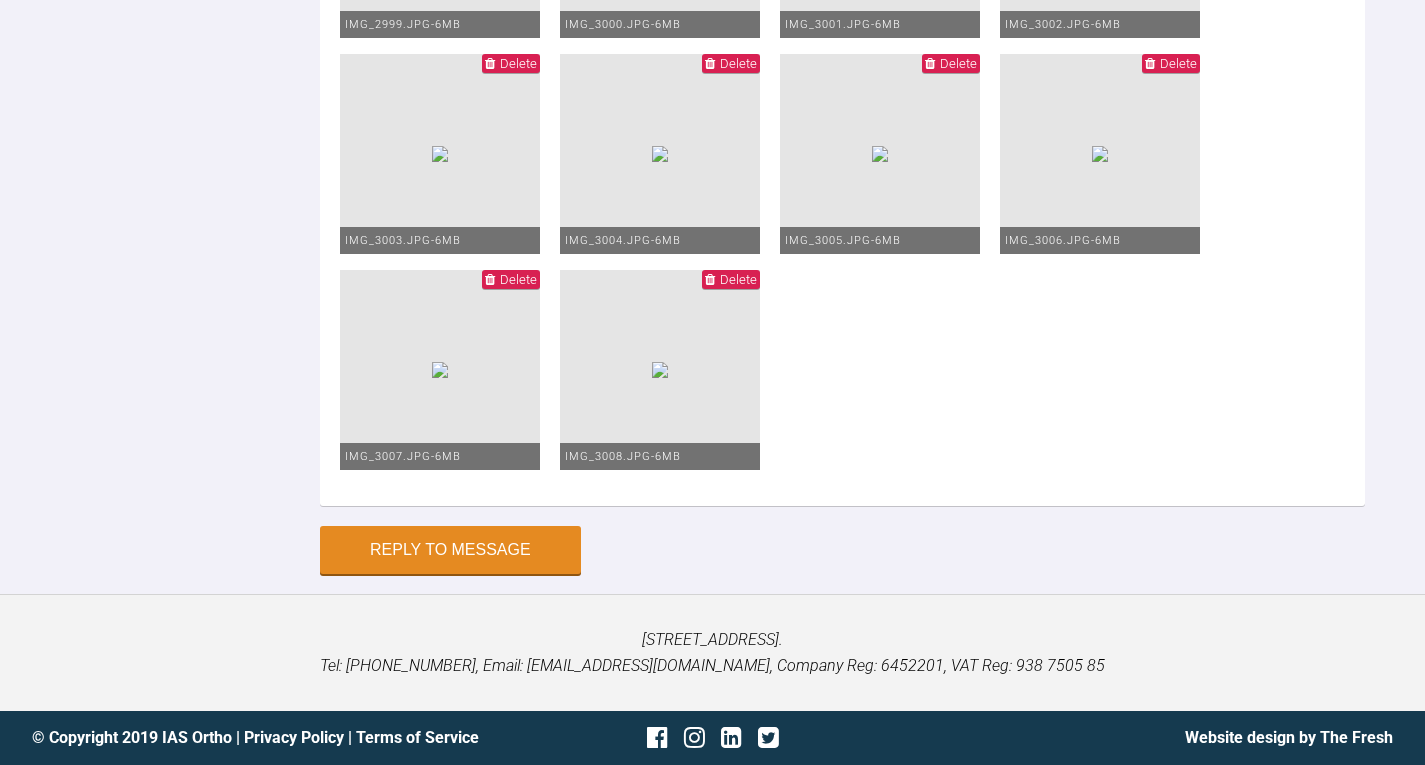 scroll, scrollTop: 18169, scrollLeft: 0, axis: vertical 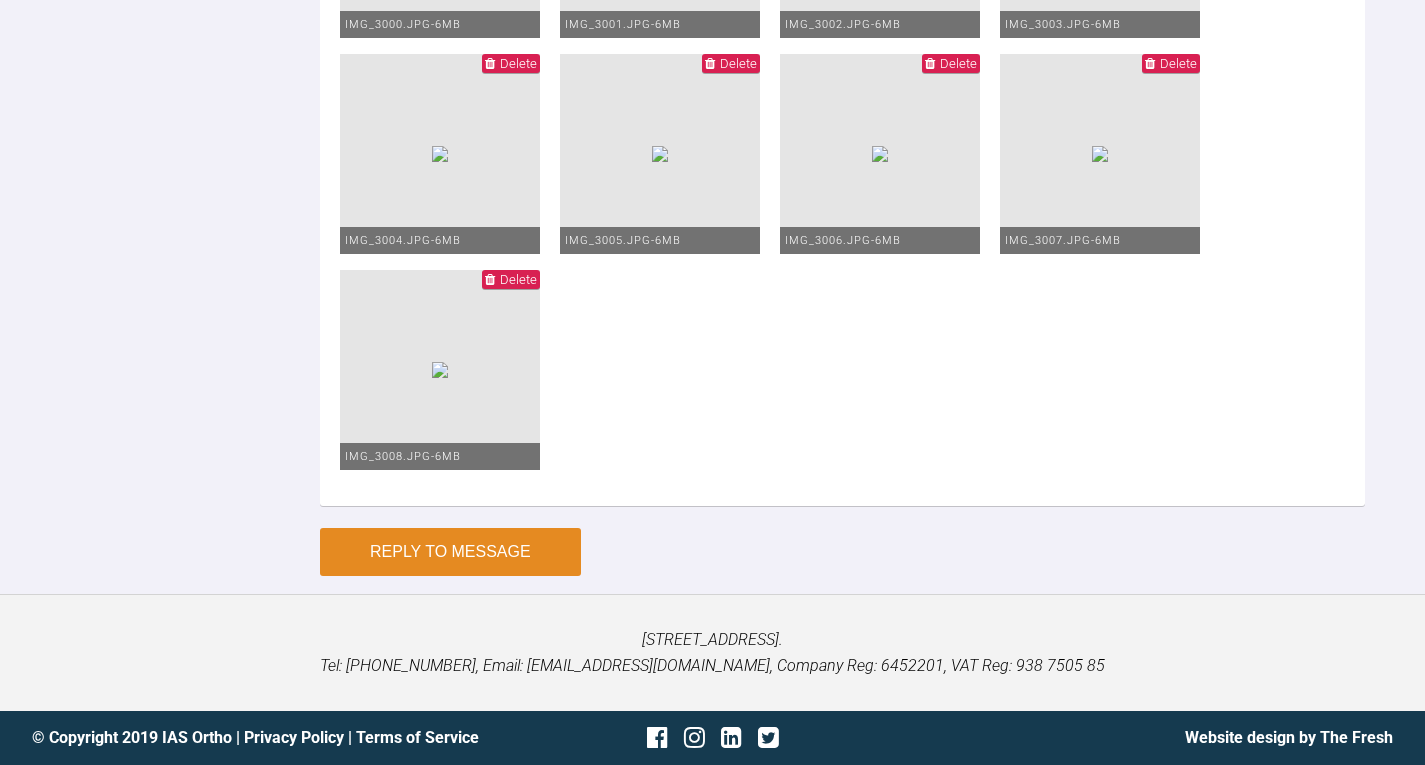 click on "Reply to Message" at bounding box center (450, 552) 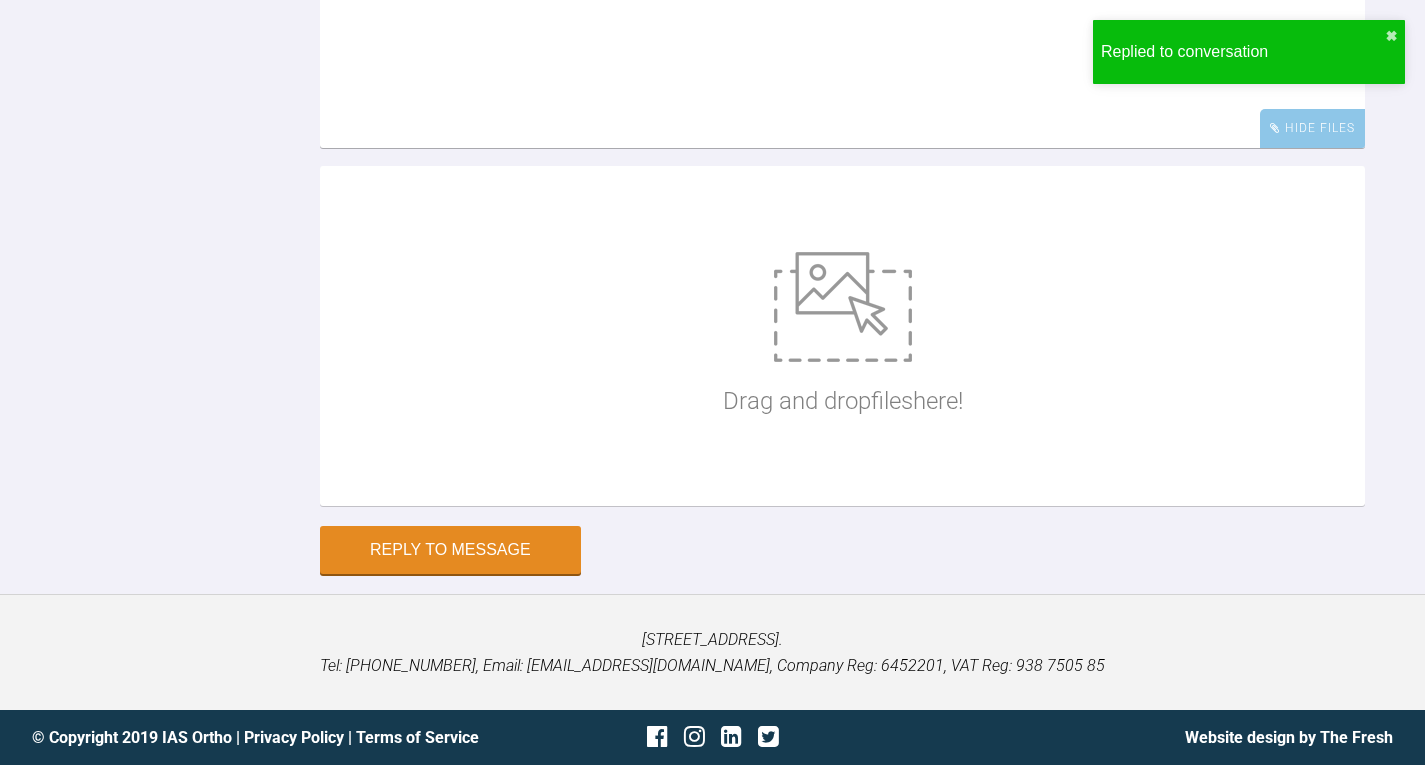 scroll, scrollTop: 17762, scrollLeft: 0, axis: vertical 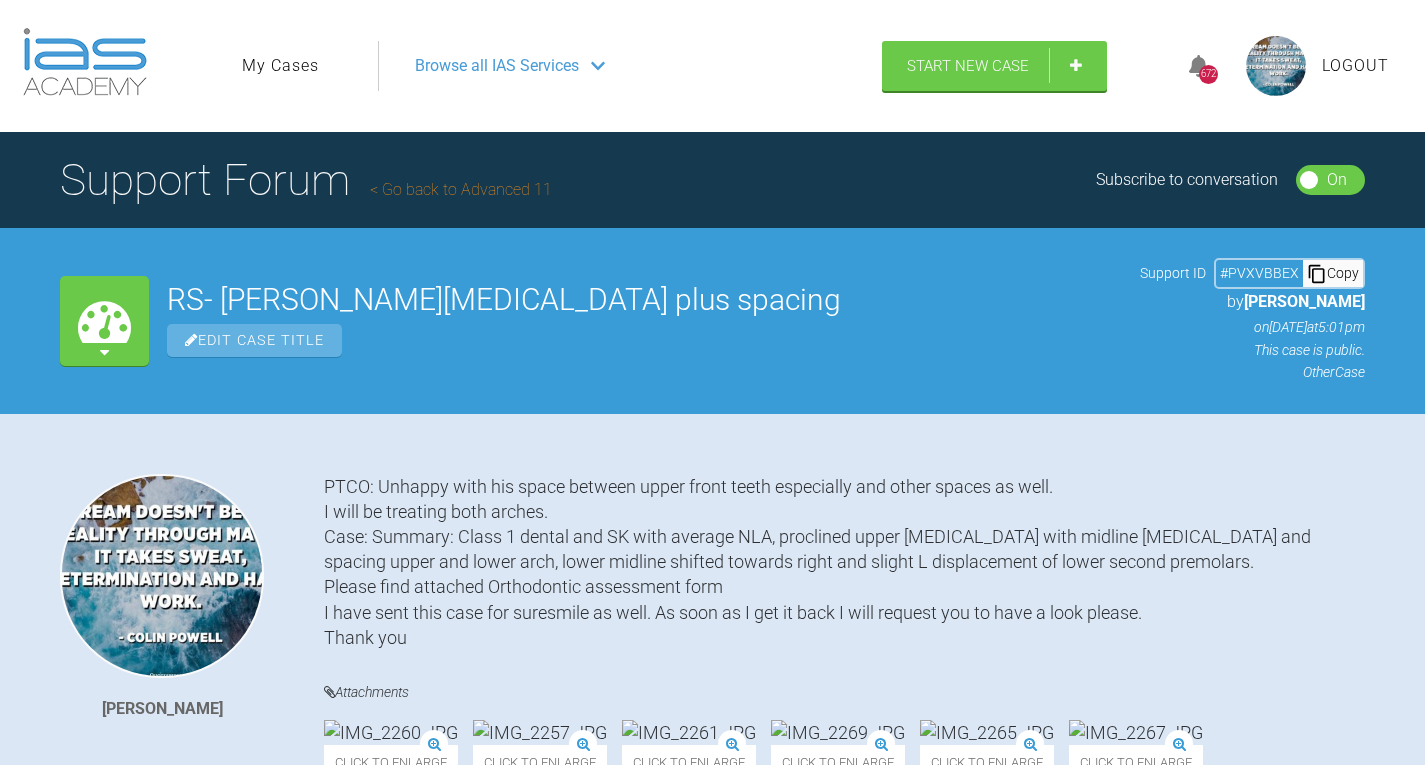 click on "My Cases" at bounding box center (280, 66) 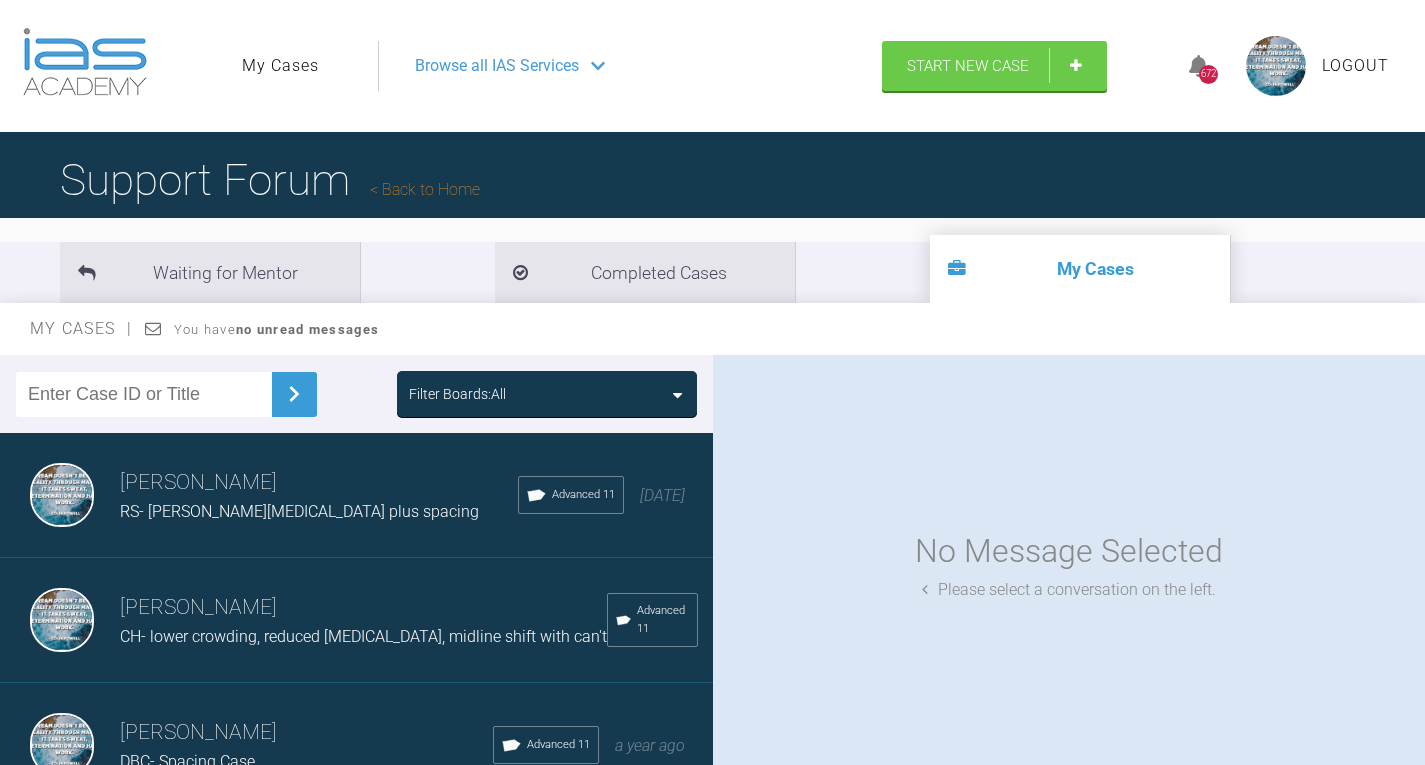 click on "RS- Midline Diastema plus spacing" at bounding box center (299, 511) 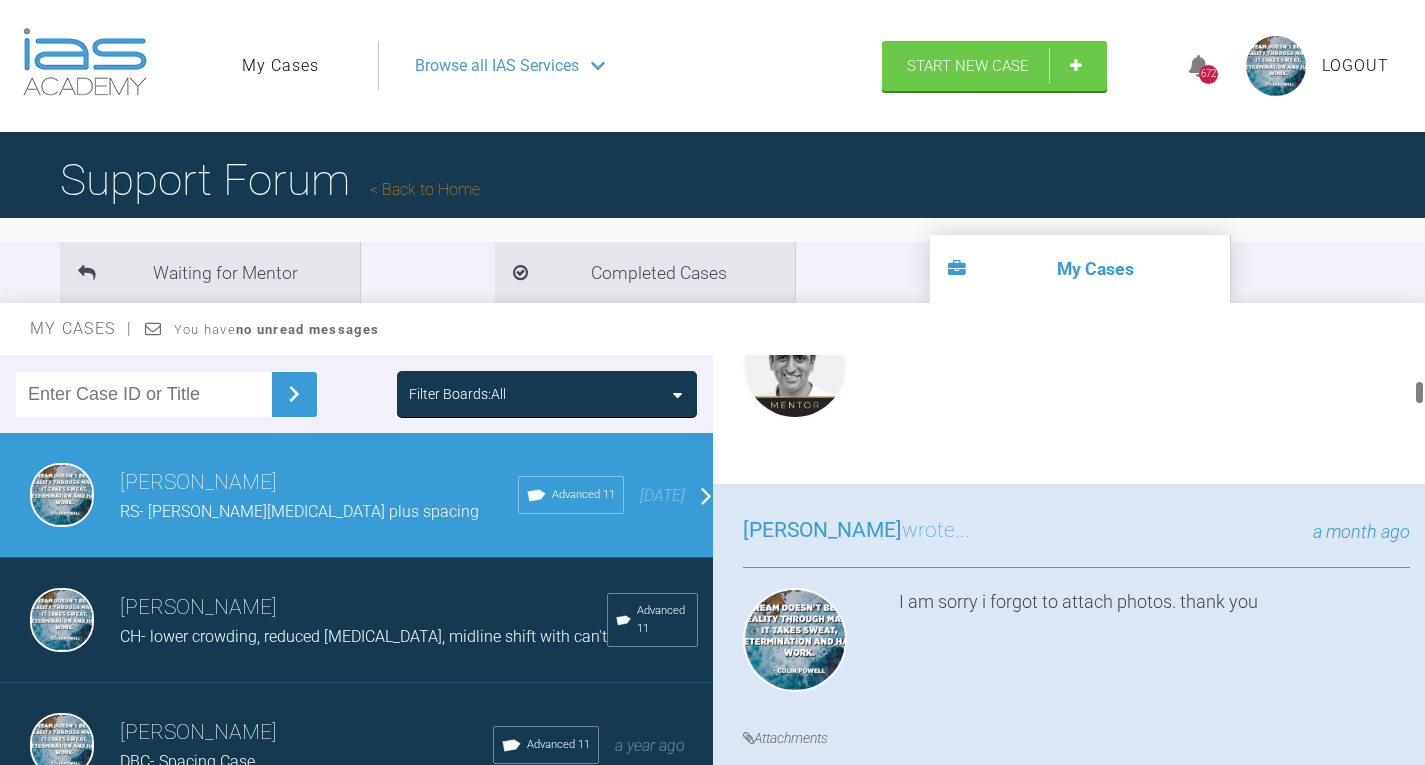 scroll, scrollTop: 1200, scrollLeft: 0, axis: vertical 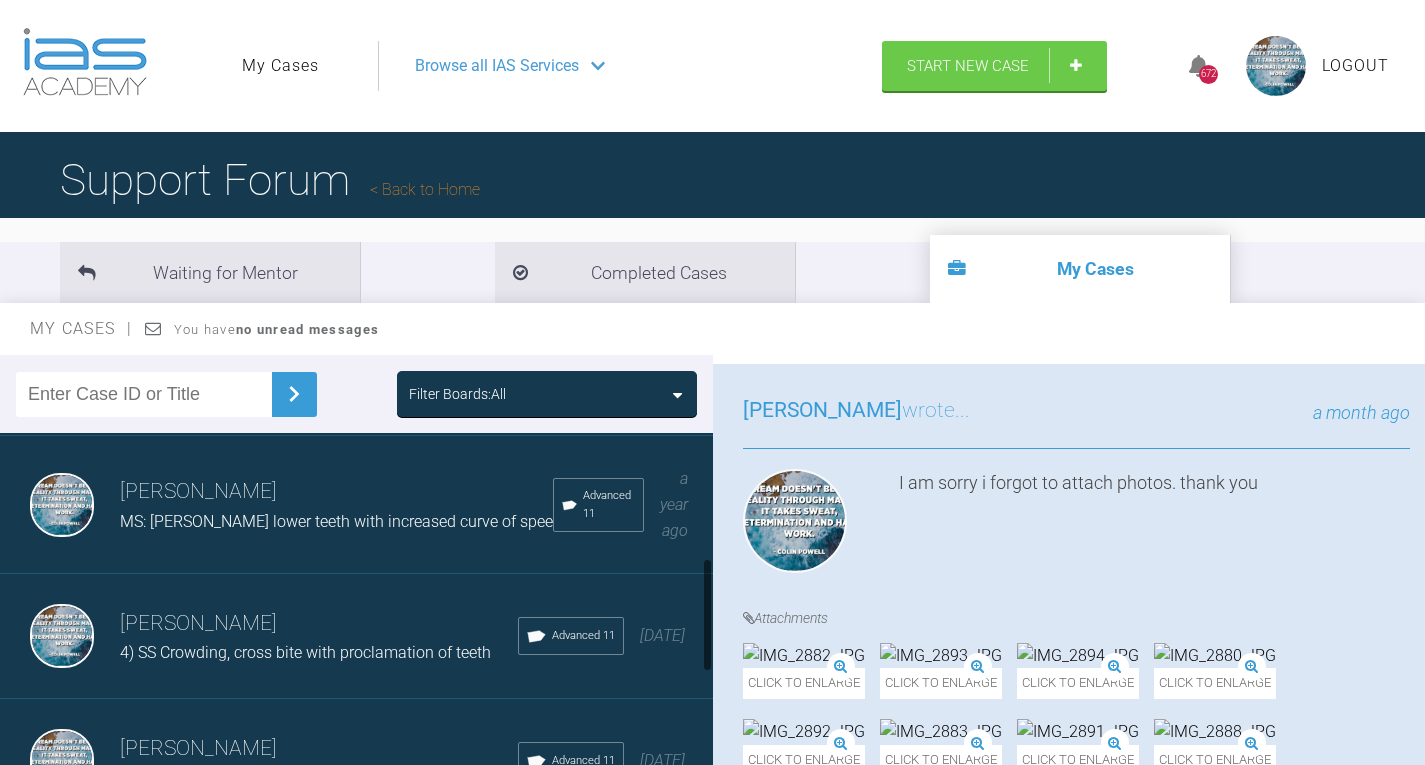 click on "MS: Crowding lower teeth with increased curve of spee" at bounding box center (336, 522) 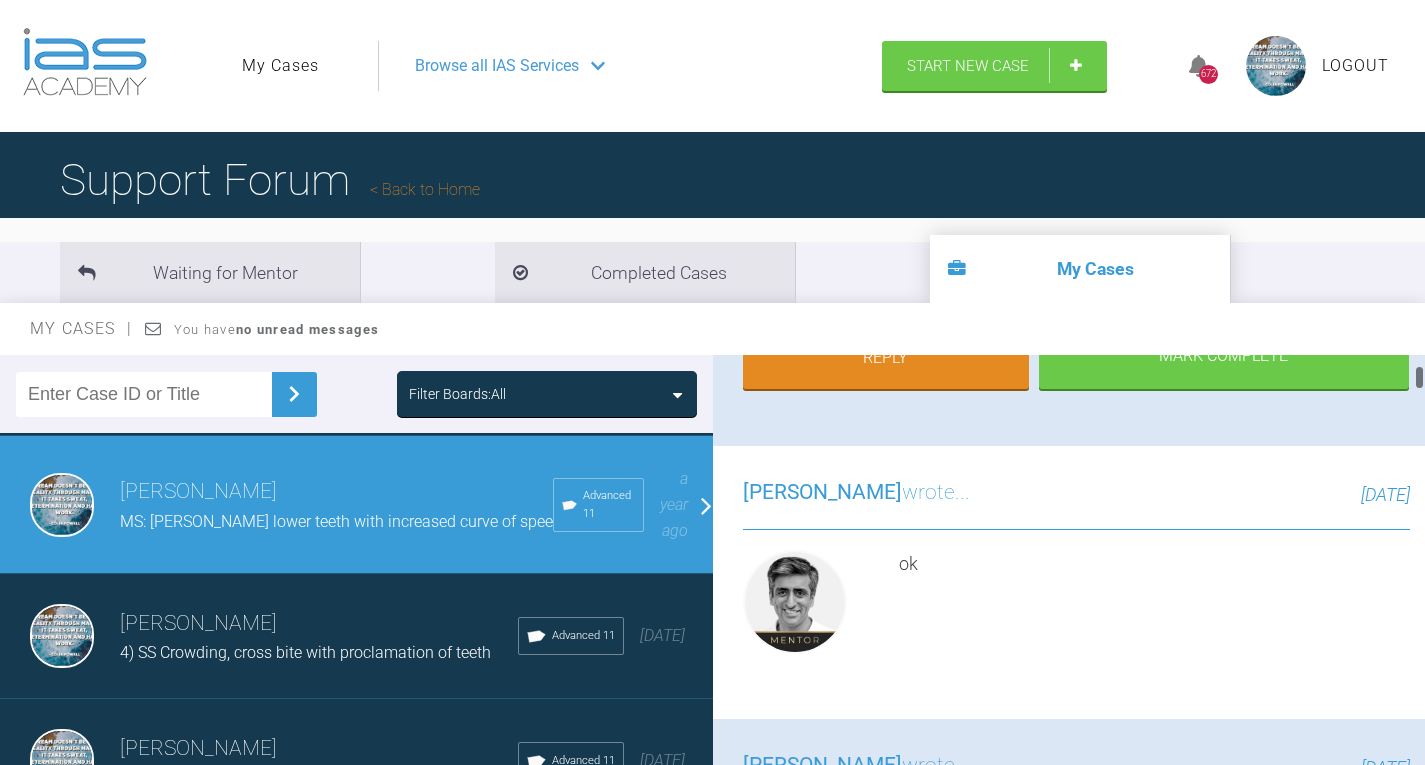 scroll, scrollTop: 900, scrollLeft: 0, axis: vertical 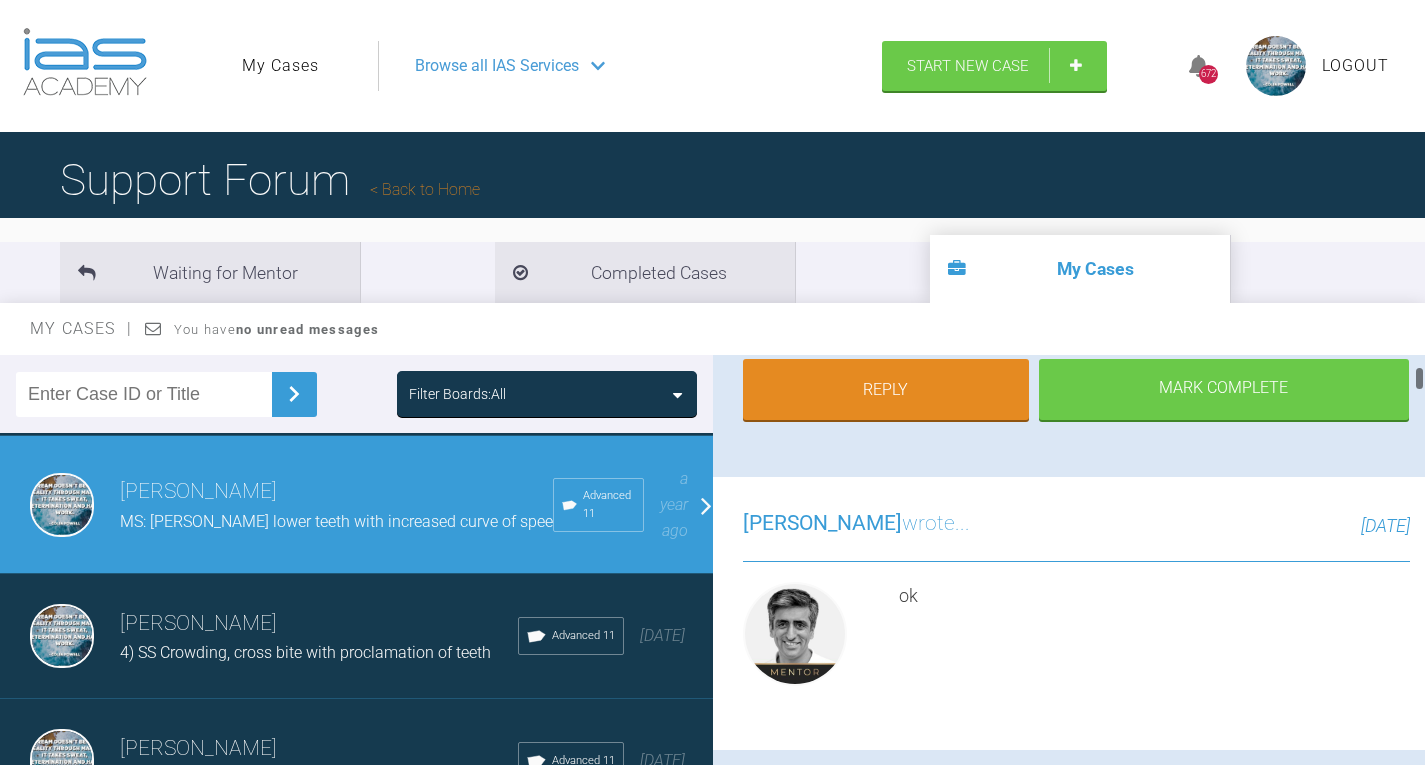 click at bounding box center (804, 143) 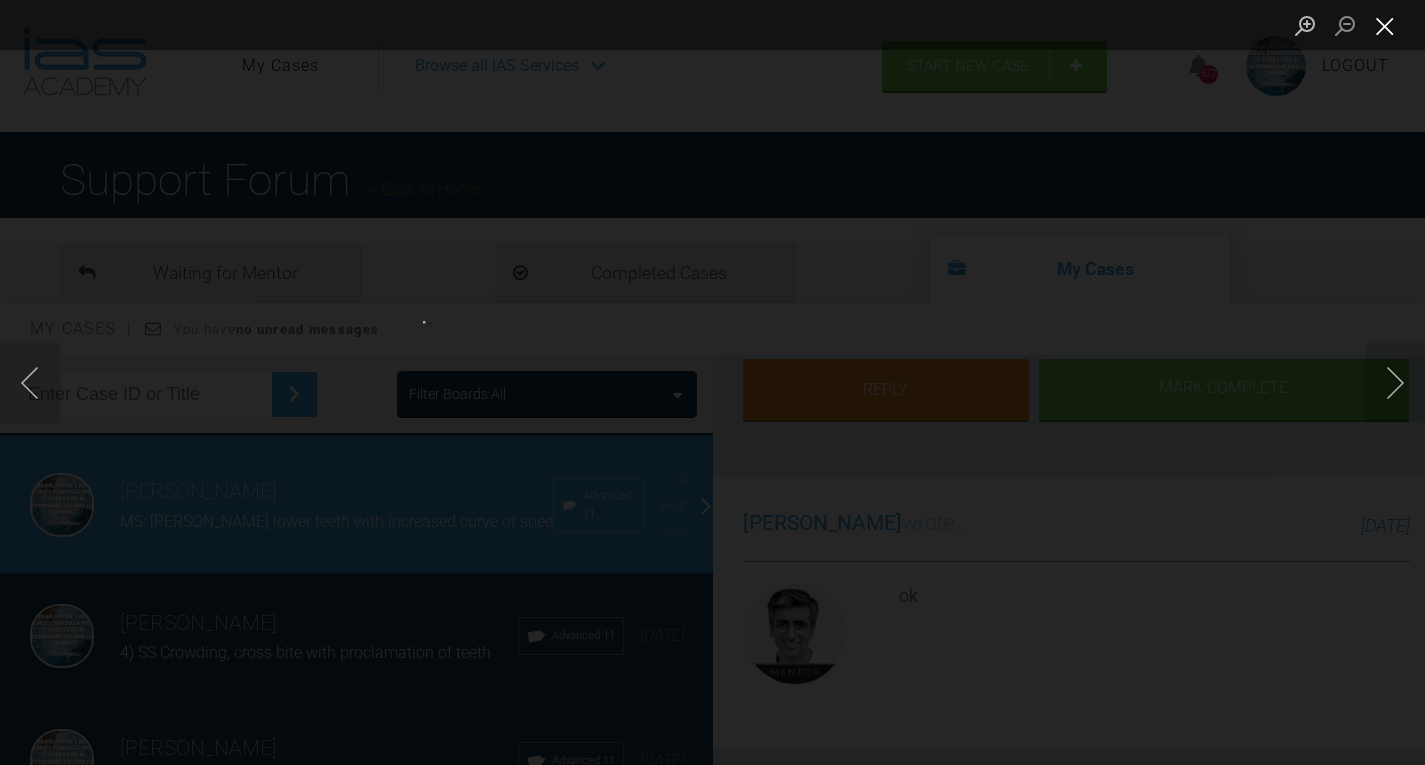 click at bounding box center (1385, 25) 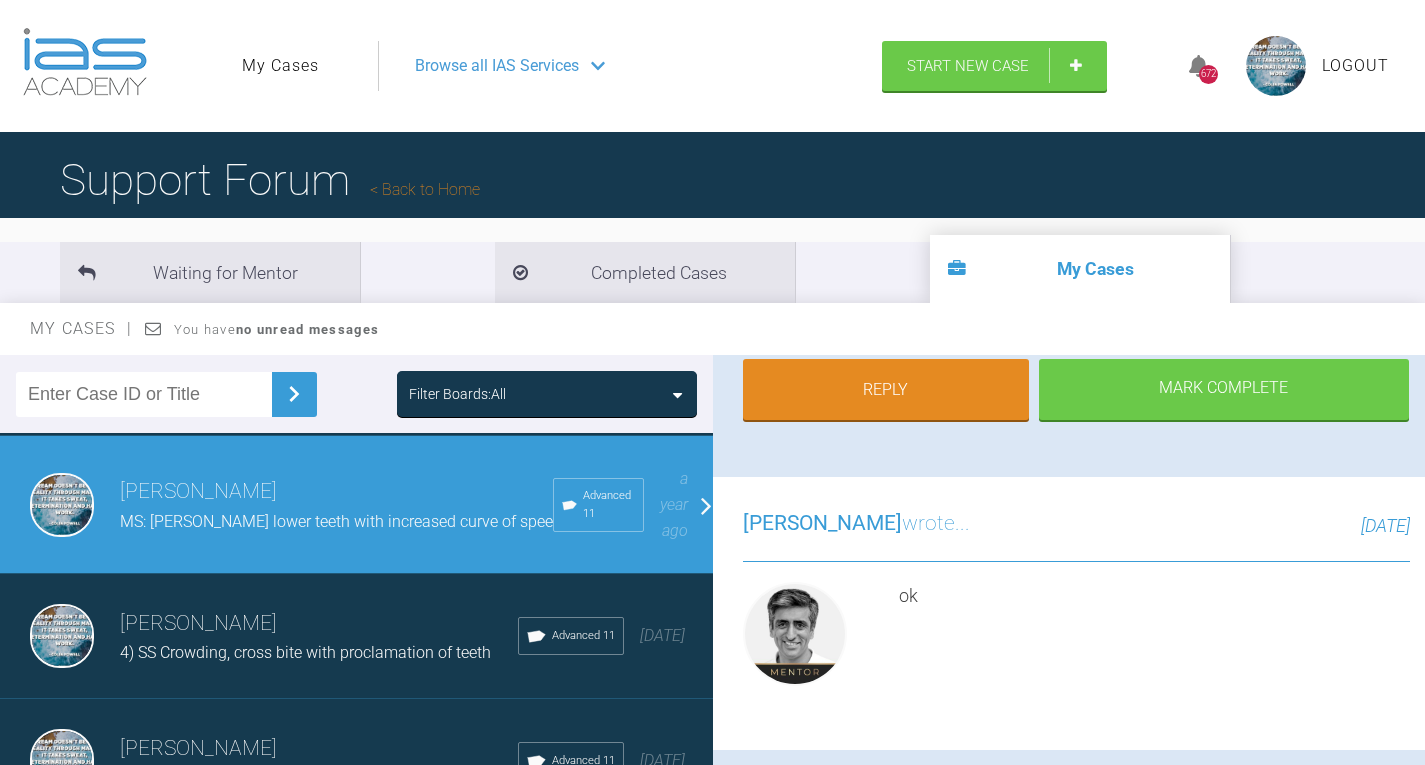 click on "Logout" at bounding box center [1355, 66] 